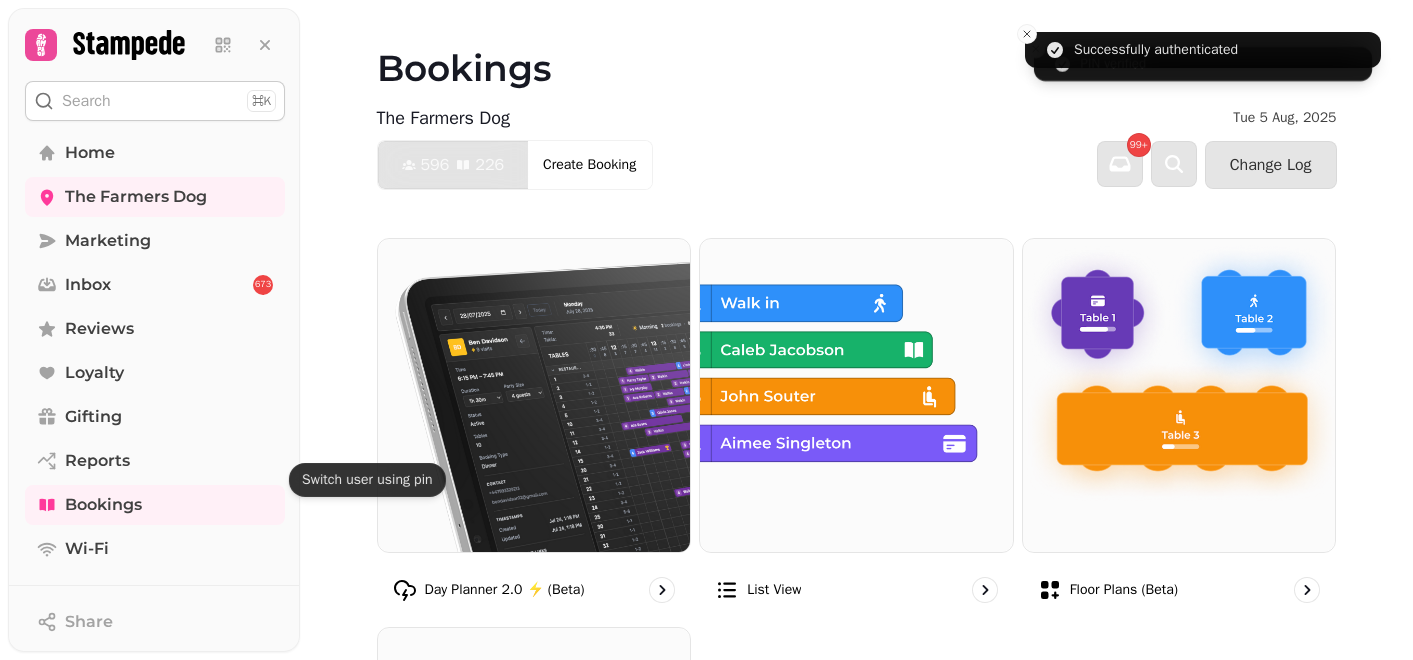 scroll, scrollTop: 0, scrollLeft: 0, axis: both 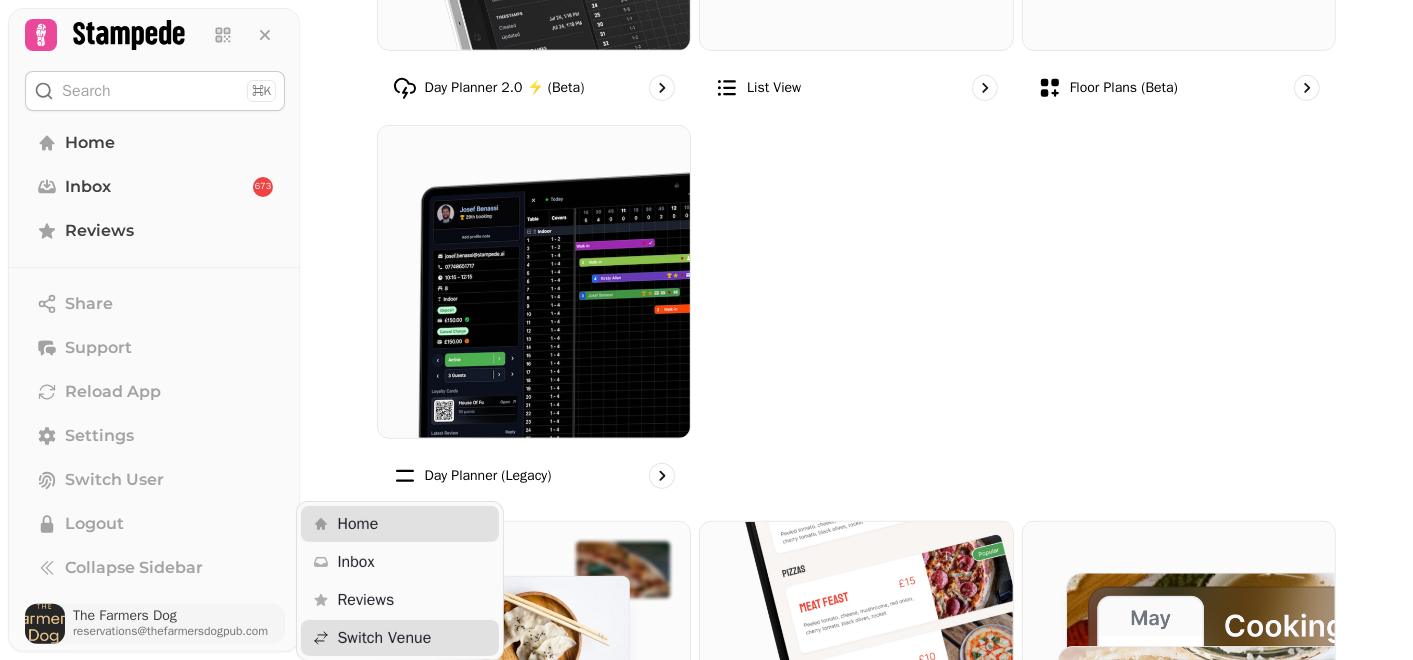 click on "reservations@thefarmersdogpub.com" at bounding box center [170, 631] 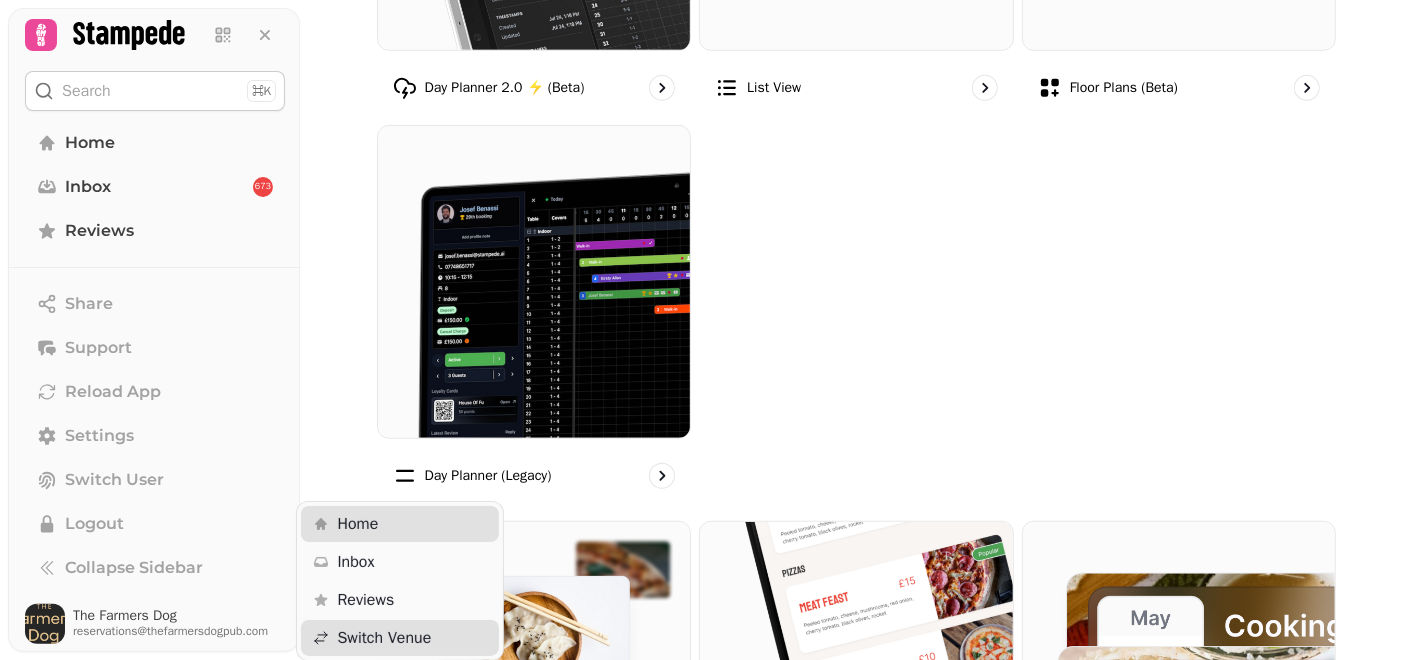 drag, startPoint x: 1405, startPoint y: 373, endPoint x: 1368, endPoint y: 292, distance: 89.050545 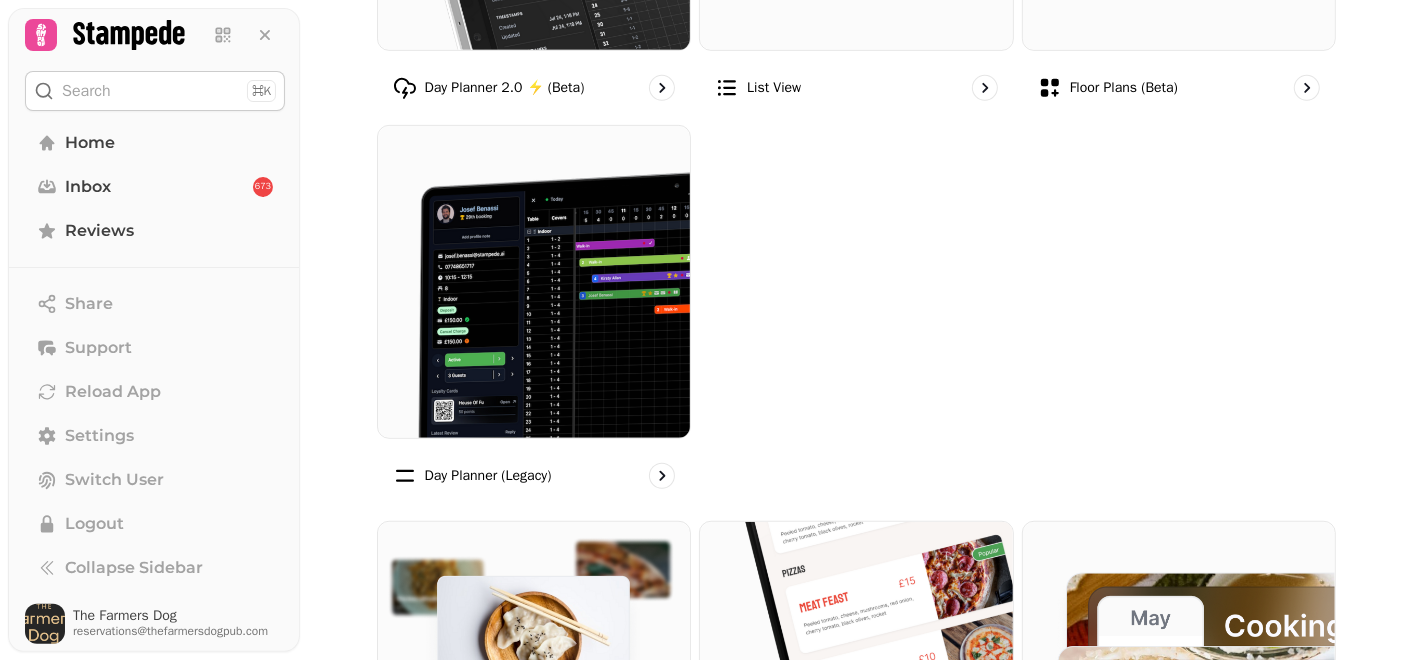drag, startPoint x: 1401, startPoint y: 297, endPoint x: 1368, endPoint y: 145, distance: 155.54099 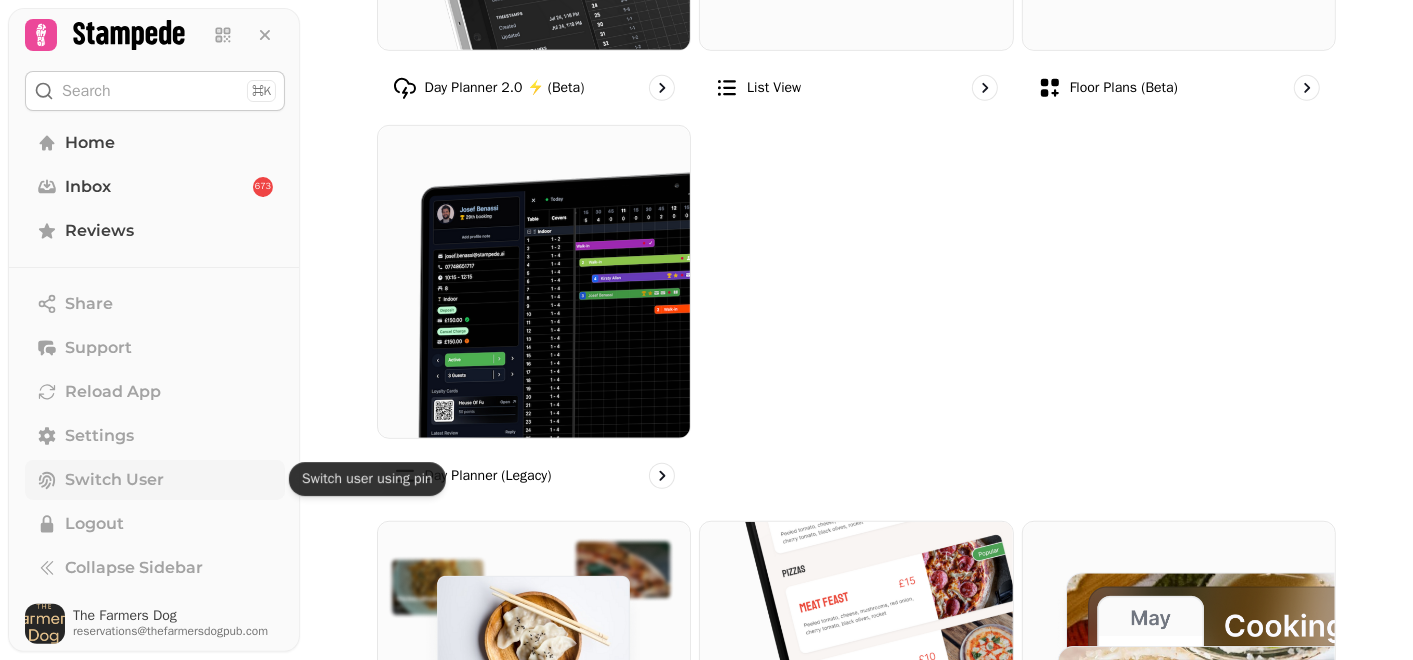 click on "Switch User" at bounding box center (114, 480) 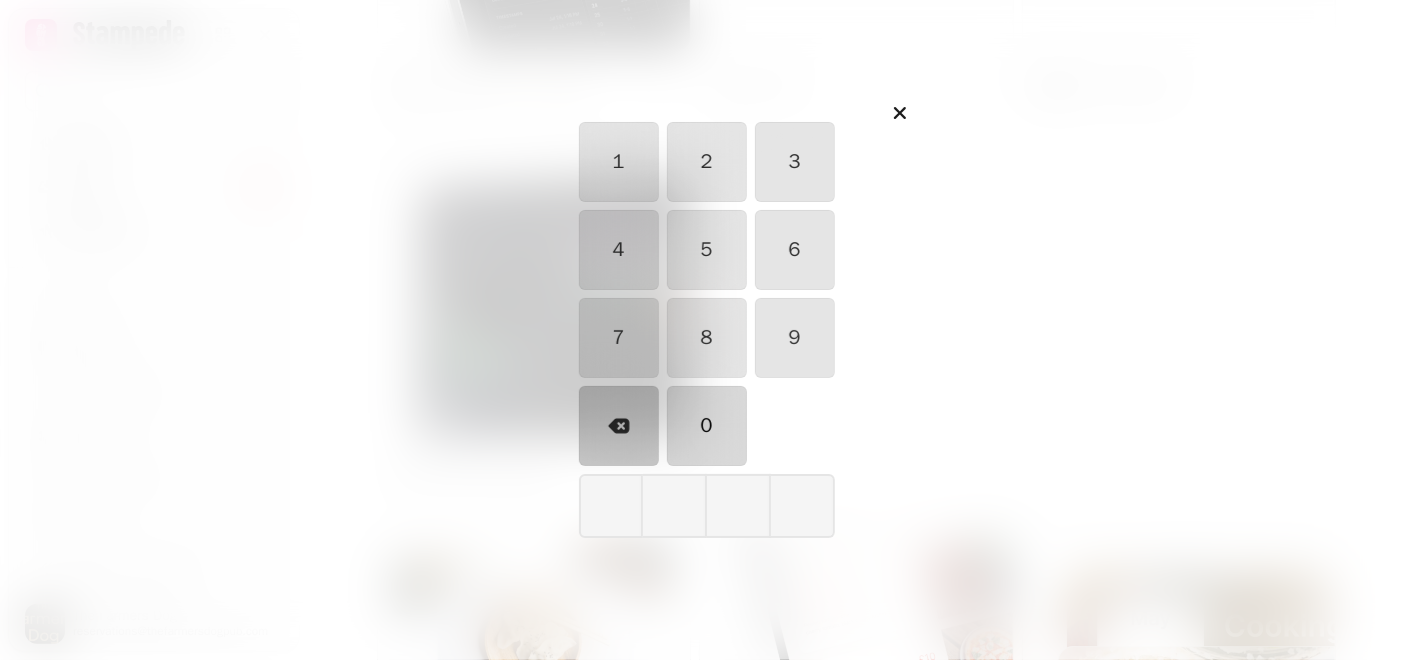 click on "0" at bounding box center (707, 426) 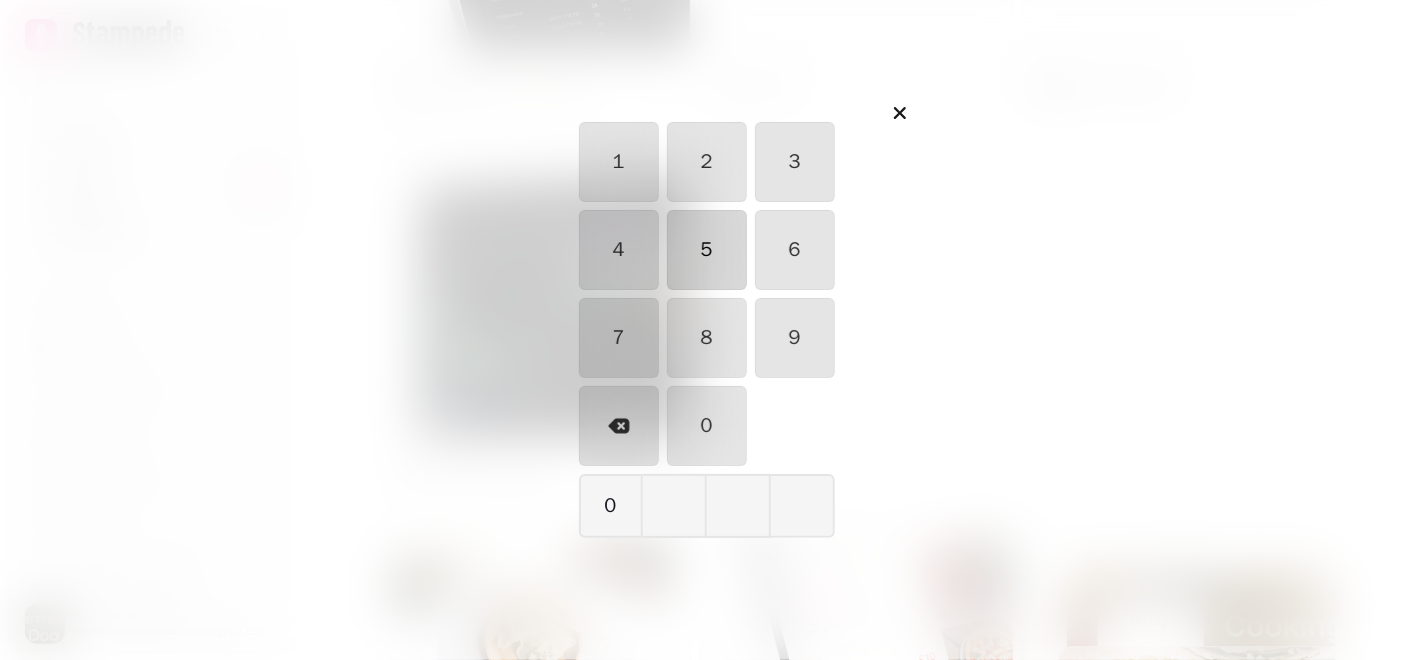 click on "5" at bounding box center (707, 250) 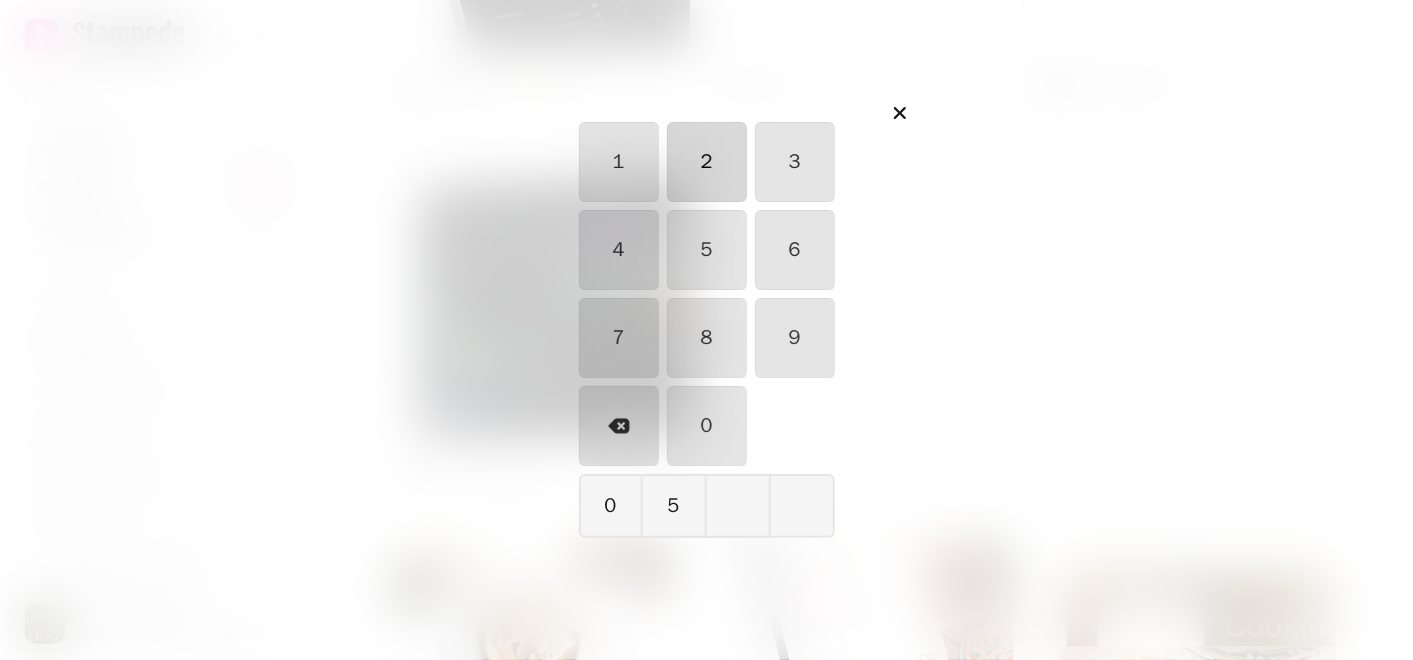 click on "2" at bounding box center (707, 162) 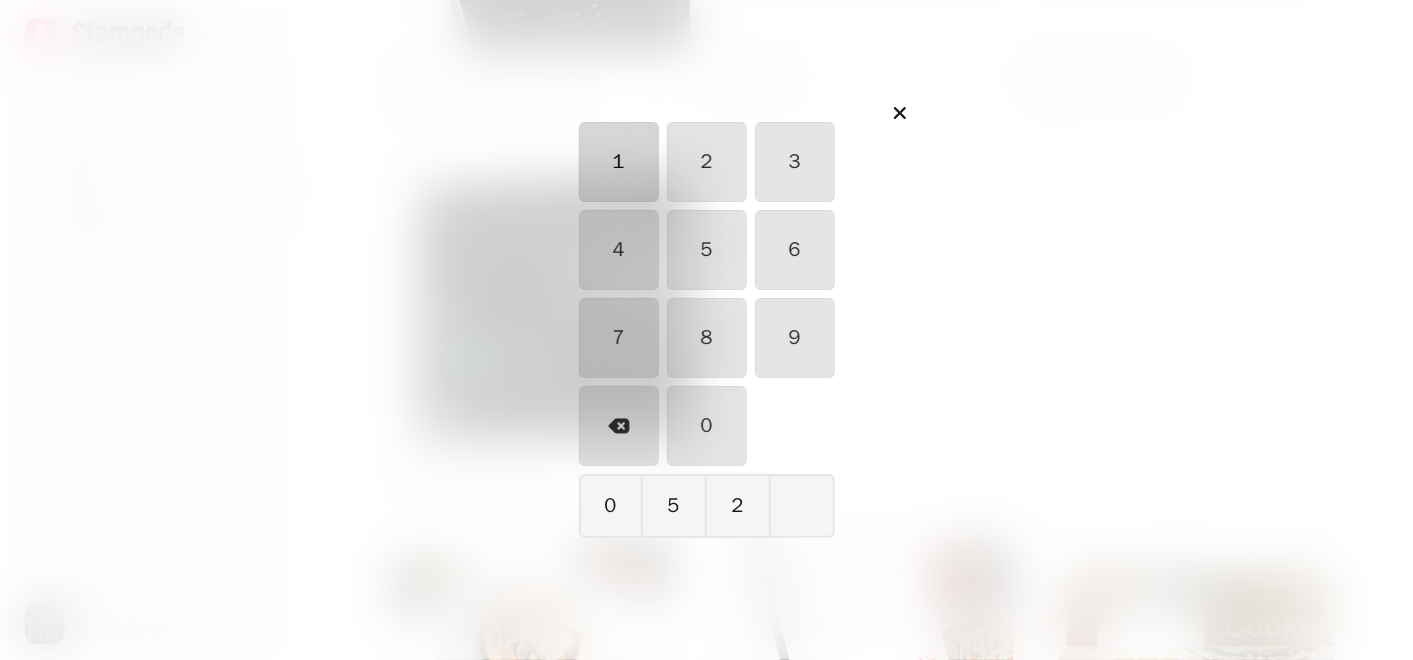 click on "1" at bounding box center (619, 162) 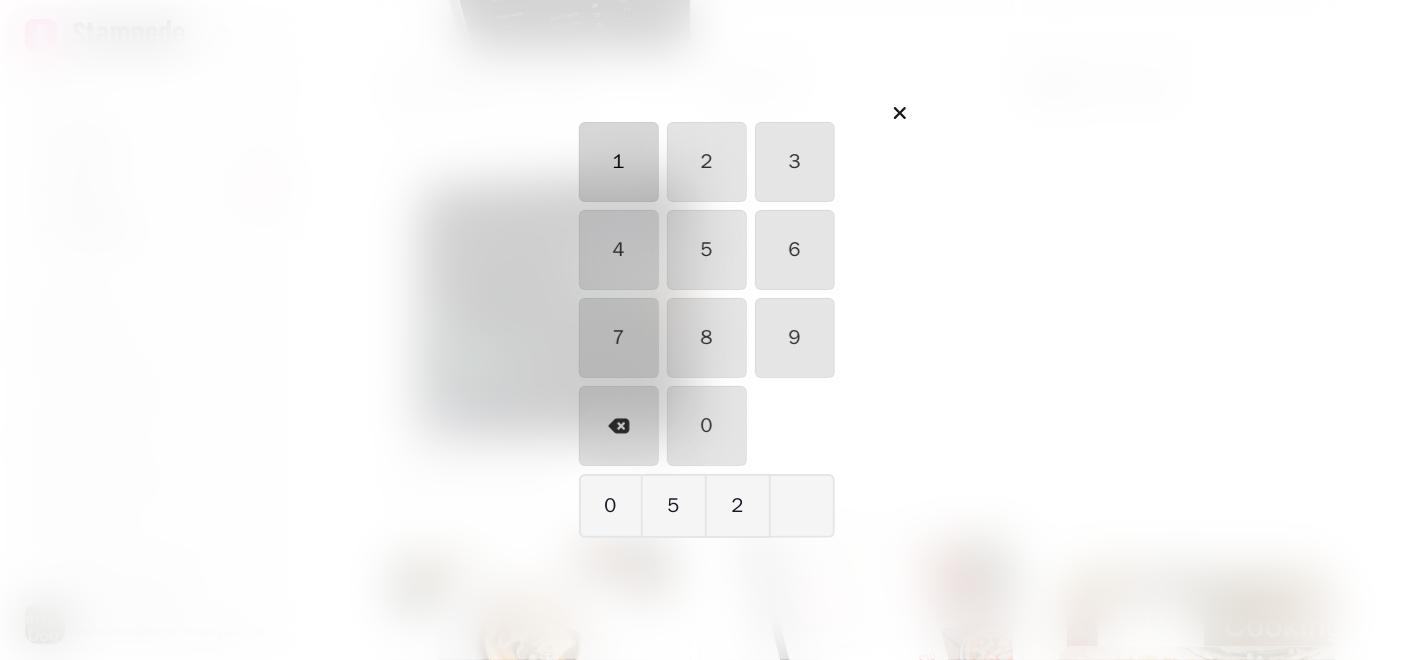 type on "****" 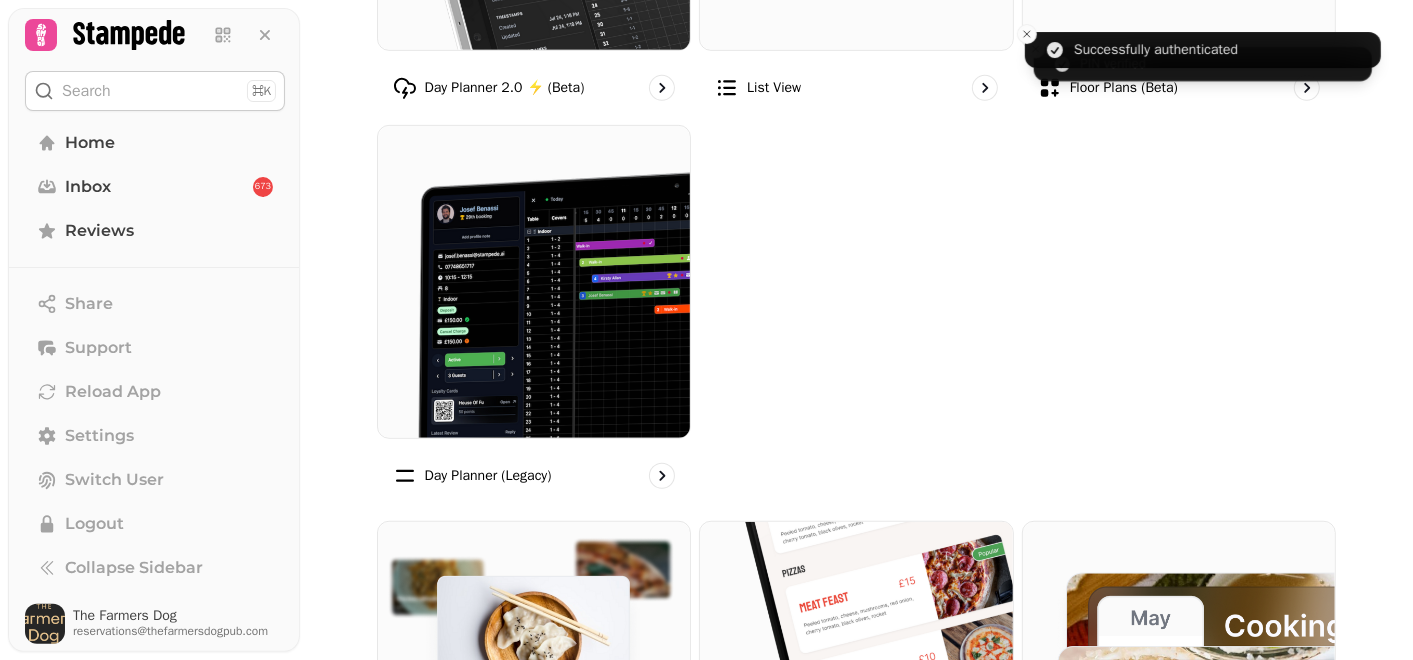 drag, startPoint x: 1400, startPoint y: 209, endPoint x: 1387, endPoint y: 64, distance: 145.58159 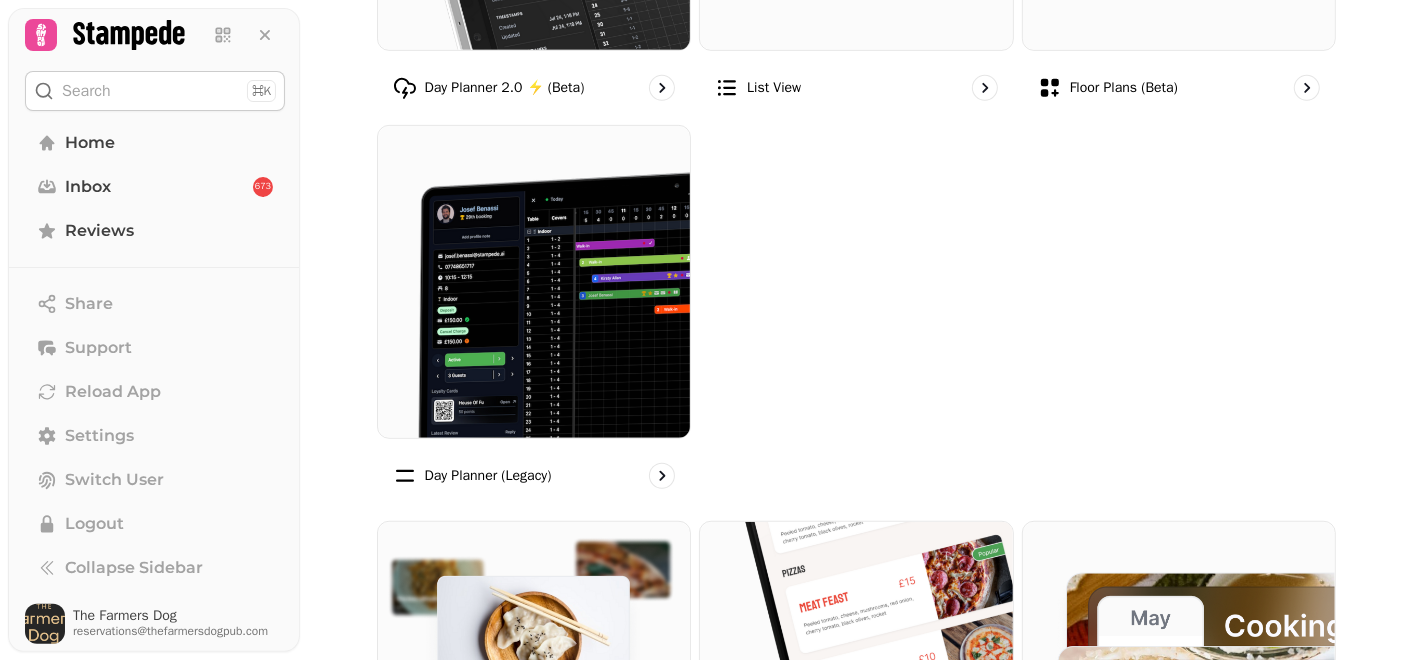 click at bounding box center (706, 250) 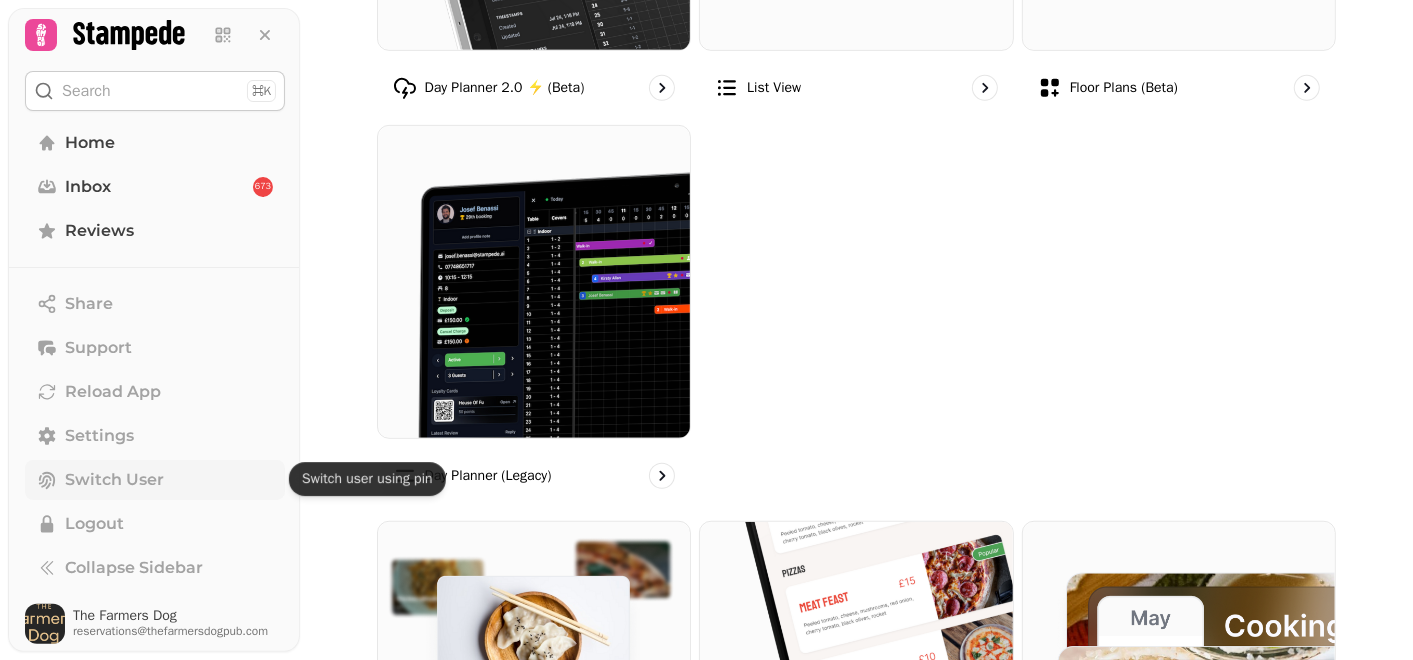 click on "Switch User" at bounding box center [114, 480] 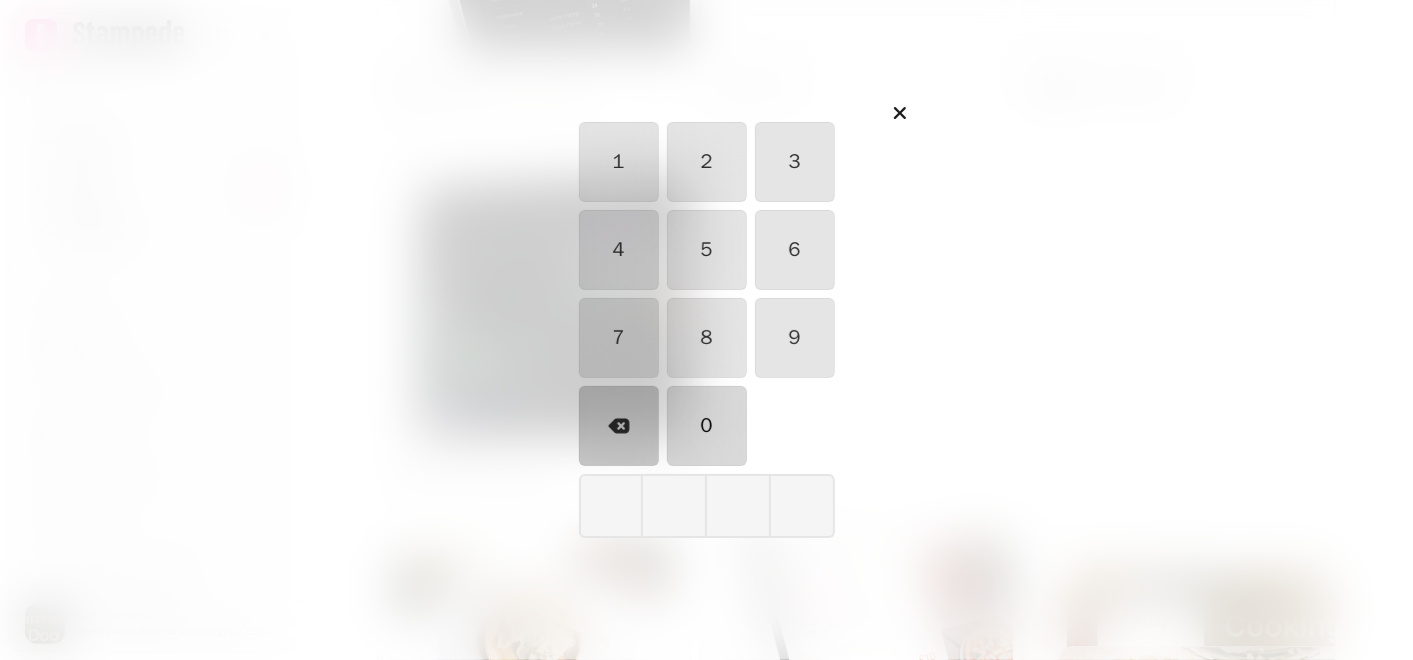click on "0" at bounding box center [707, 426] 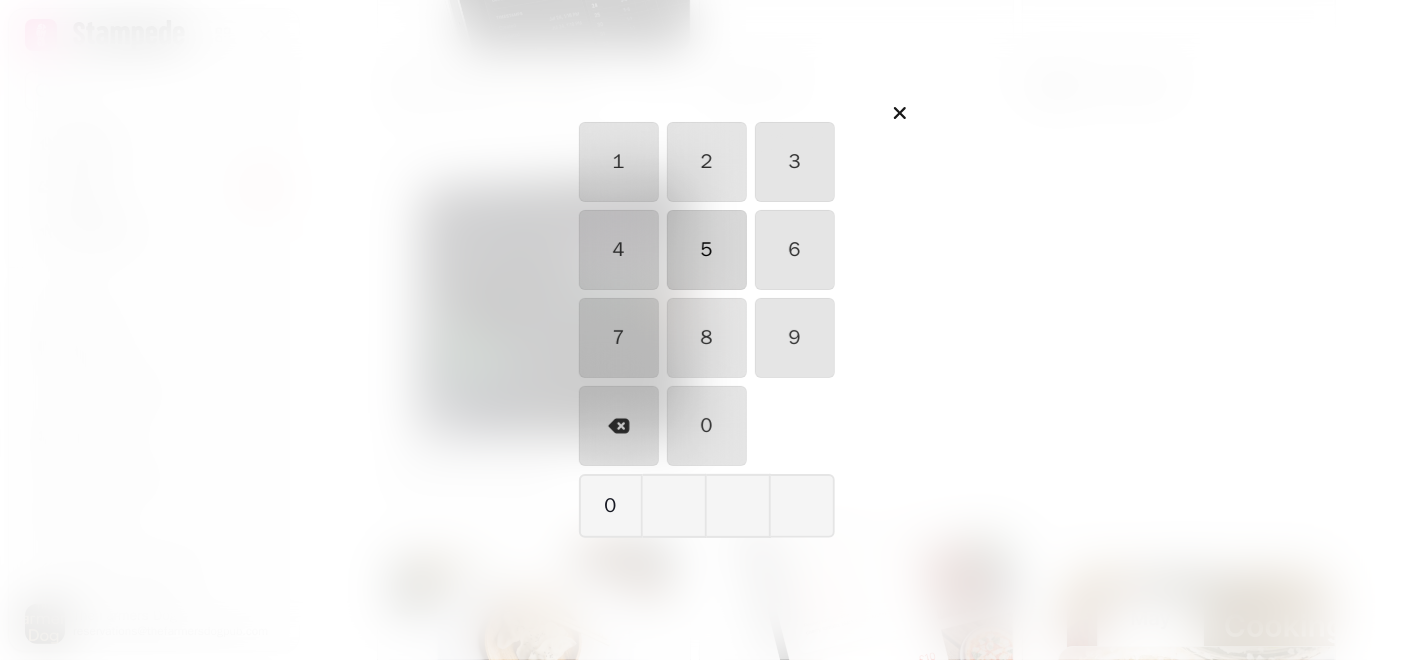 click on "5" at bounding box center [707, 250] 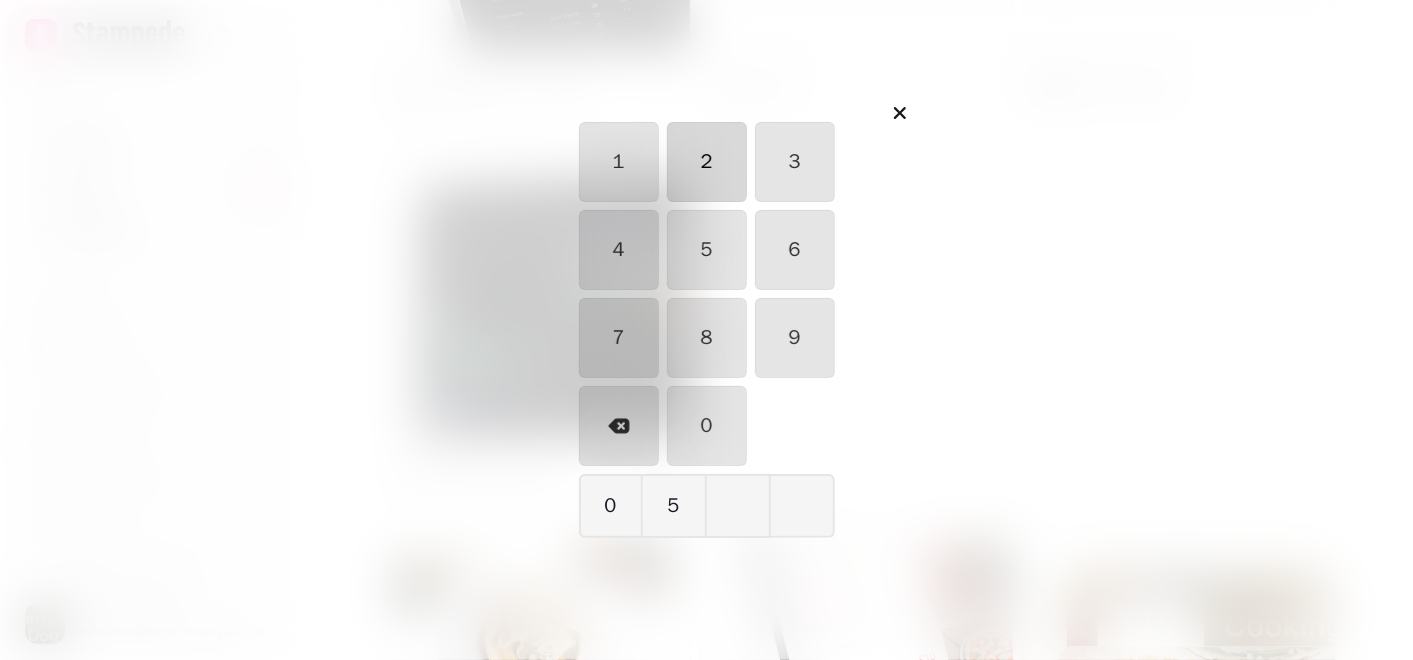 click on "2" at bounding box center (707, 162) 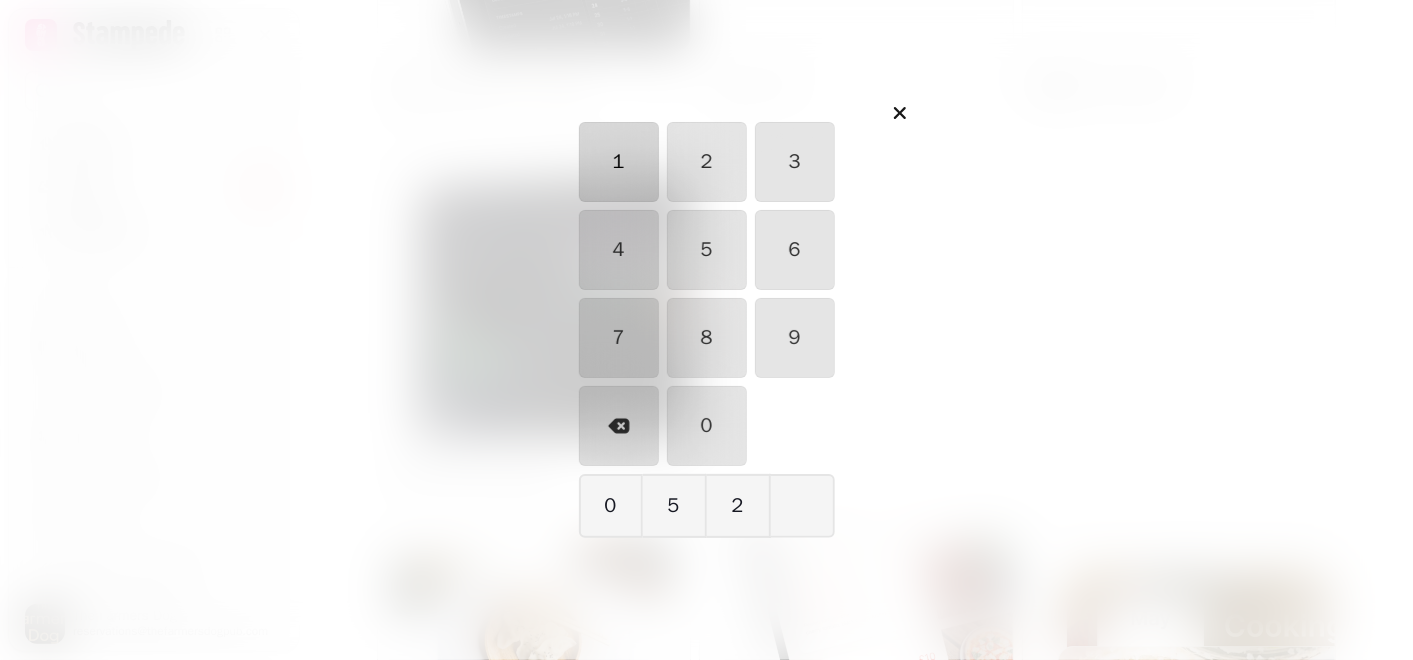 click on "1" at bounding box center [619, 162] 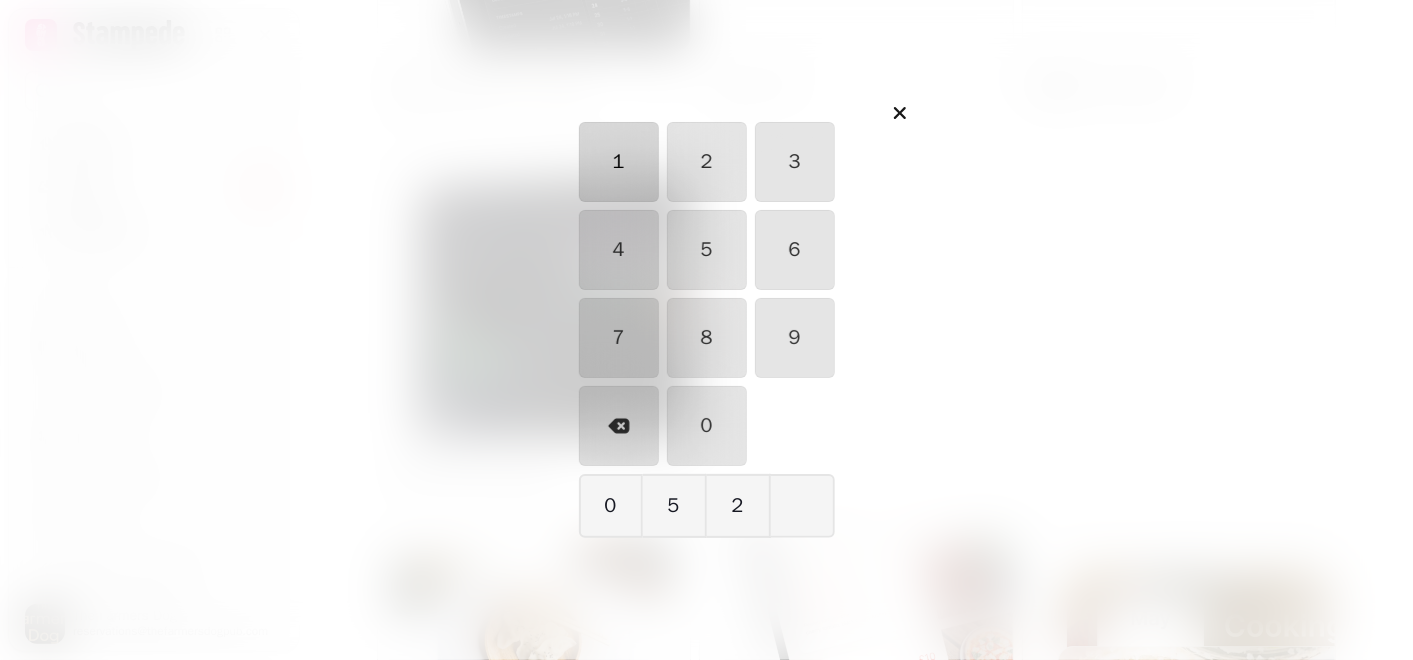 type on "****" 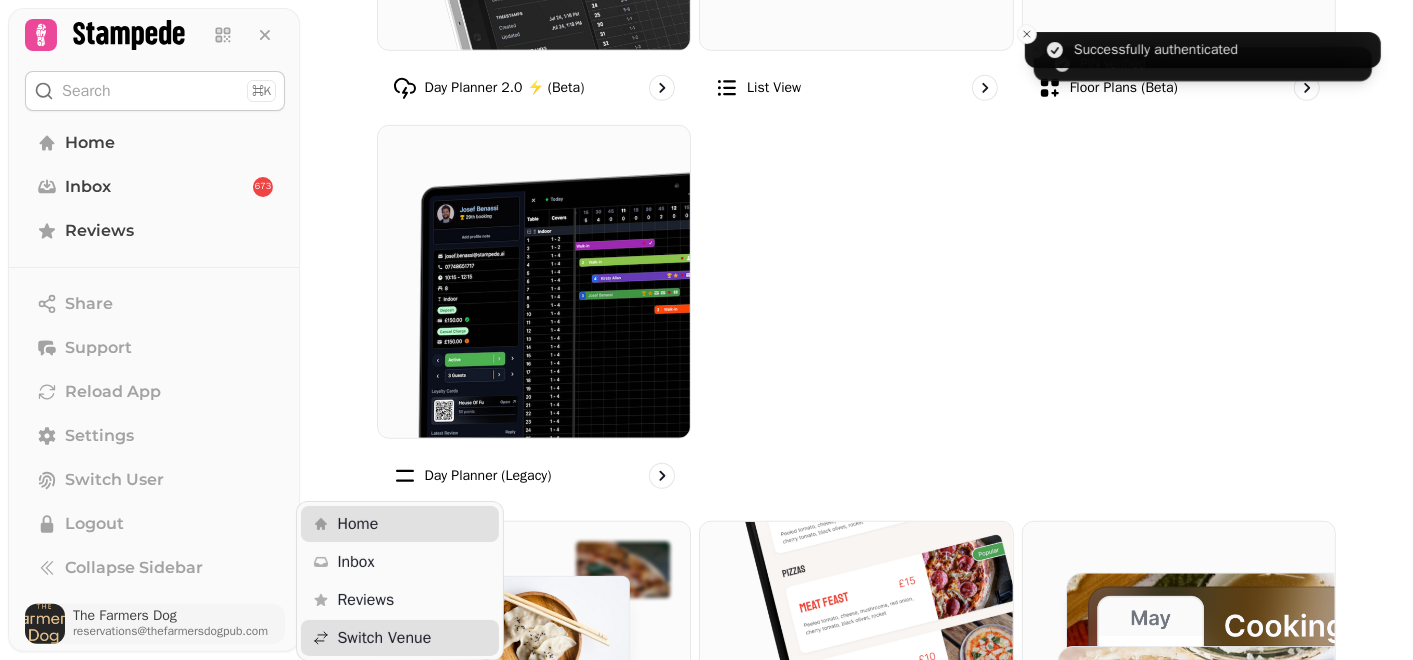 click on "The Farmers Dog" at bounding box center (170, 616) 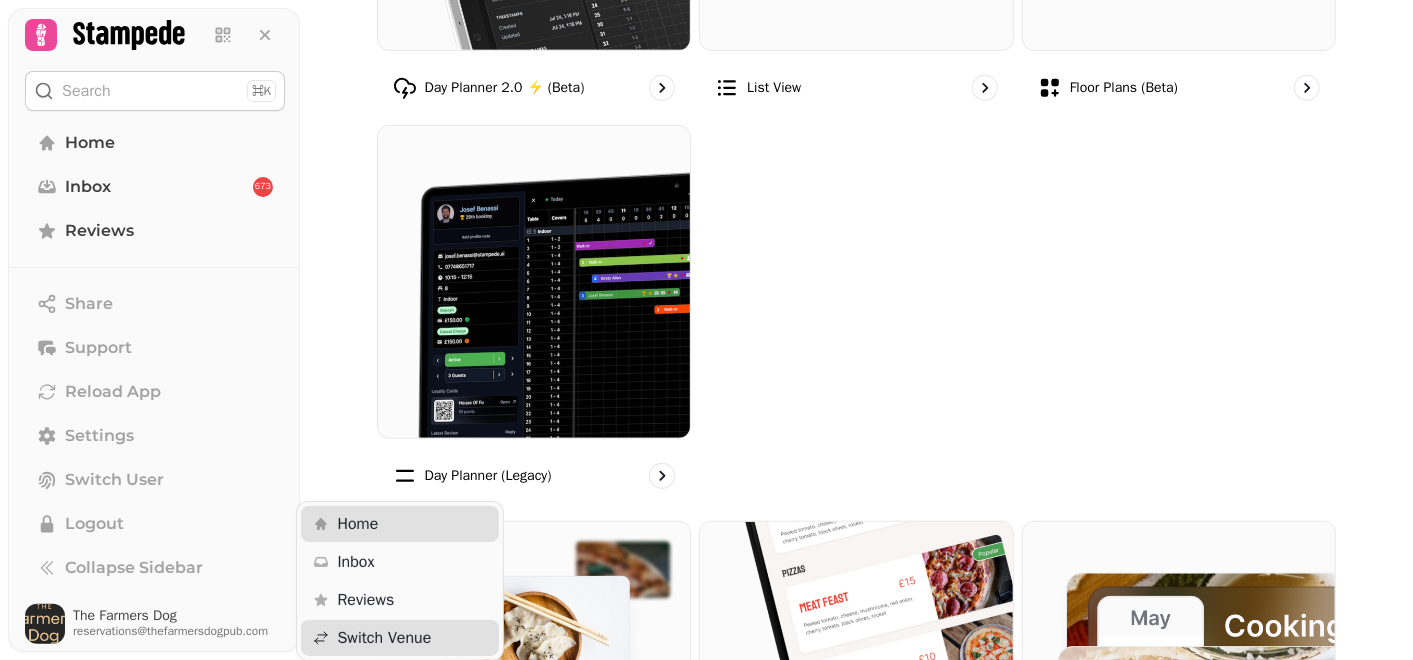 drag, startPoint x: 105, startPoint y: 140, endPoint x: 270, endPoint y: 31, distance: 197.75237 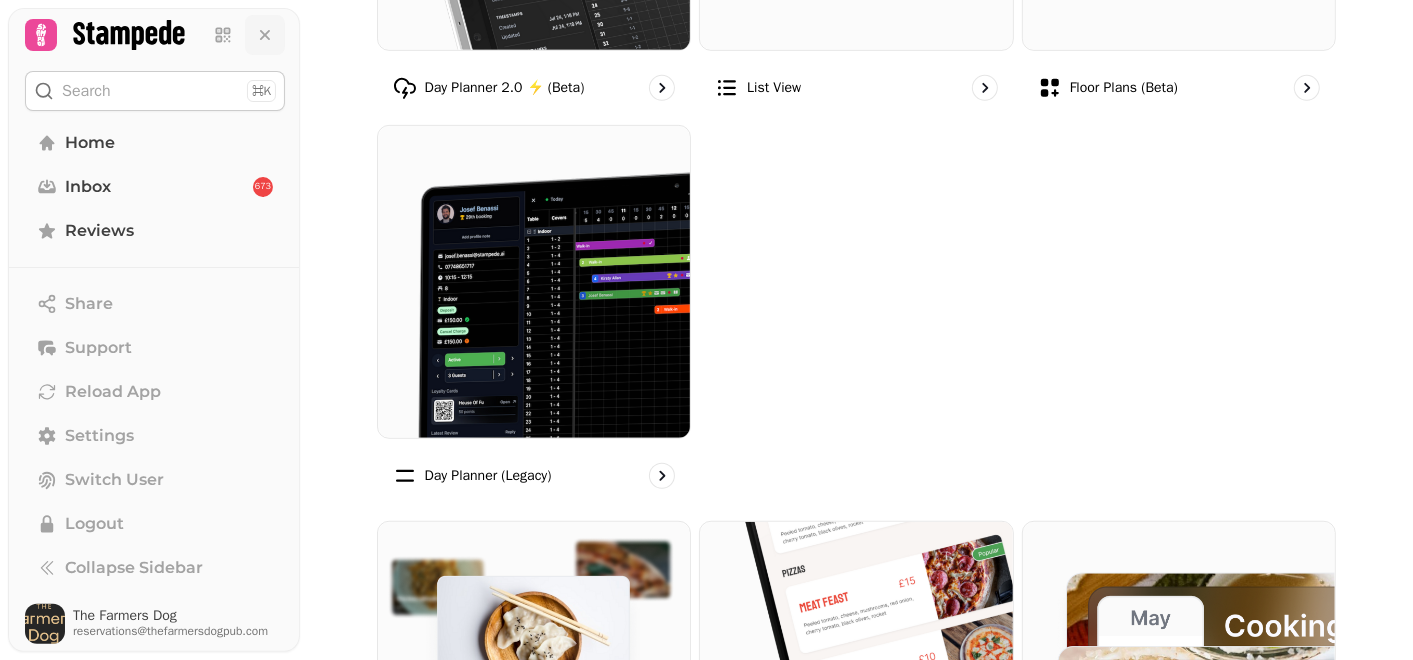 click 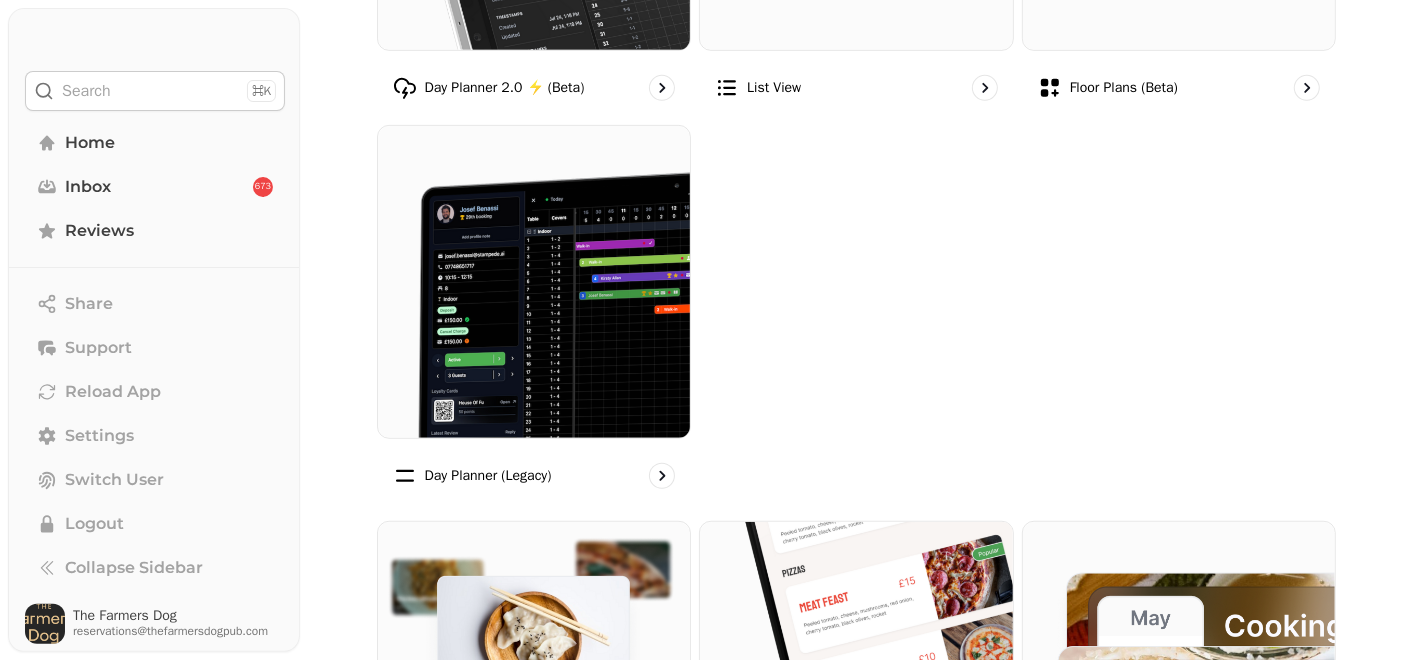 scroll, scrollTop: 0, scrollLeft: 0, axis: both 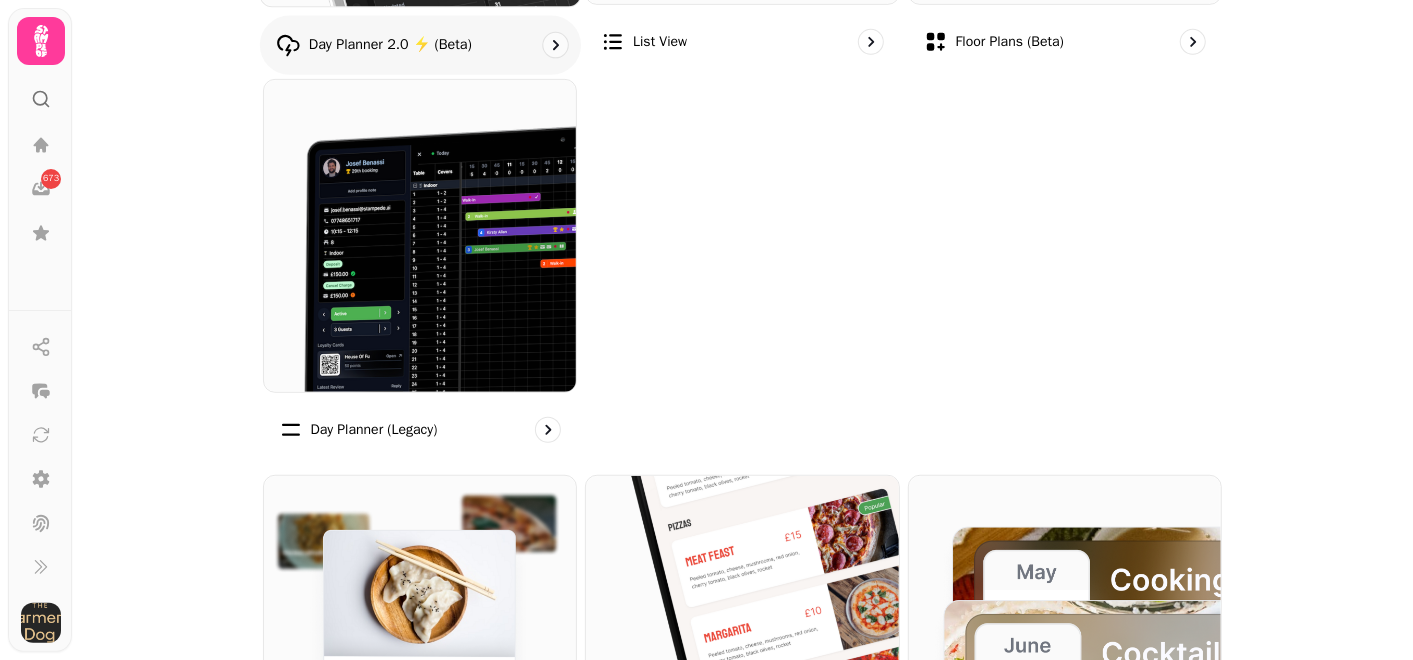 click on "Day Planner 2.0 ⚡ (Beta)" at bounding box center [419, 44] 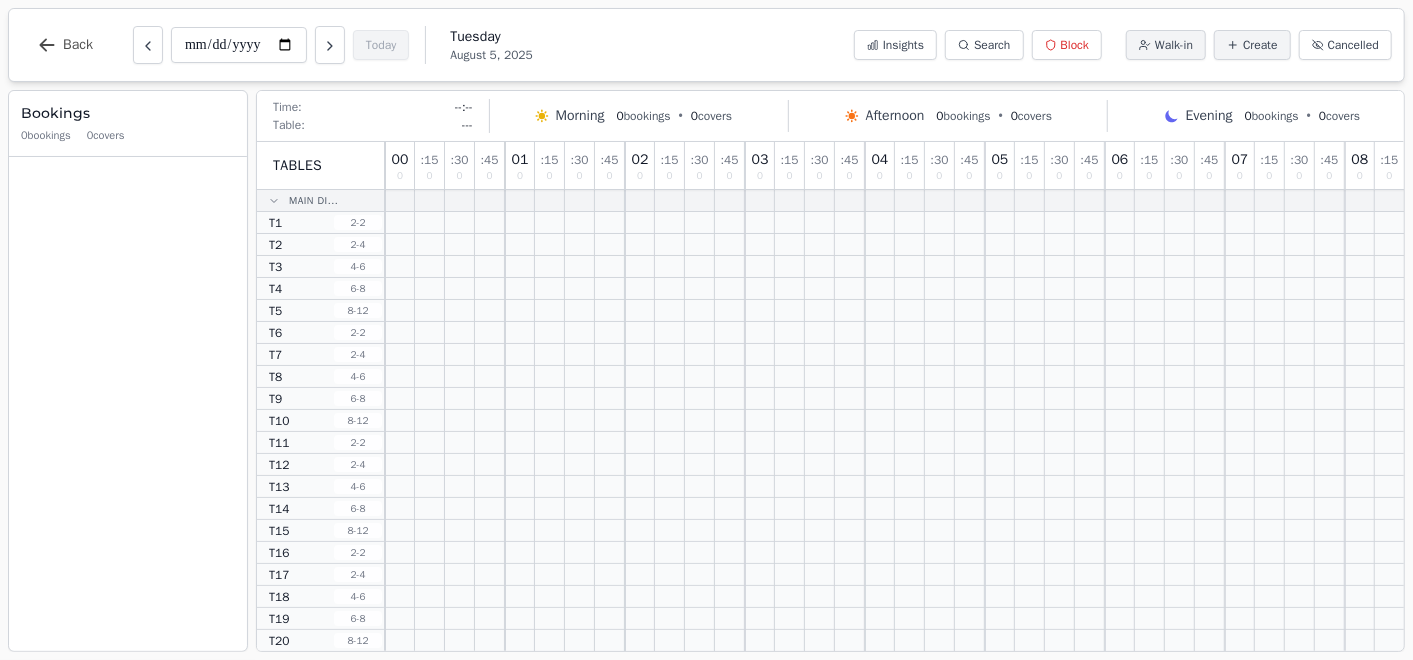 scroll, scrollTop: 0, scrollLeft: 0, axis: both 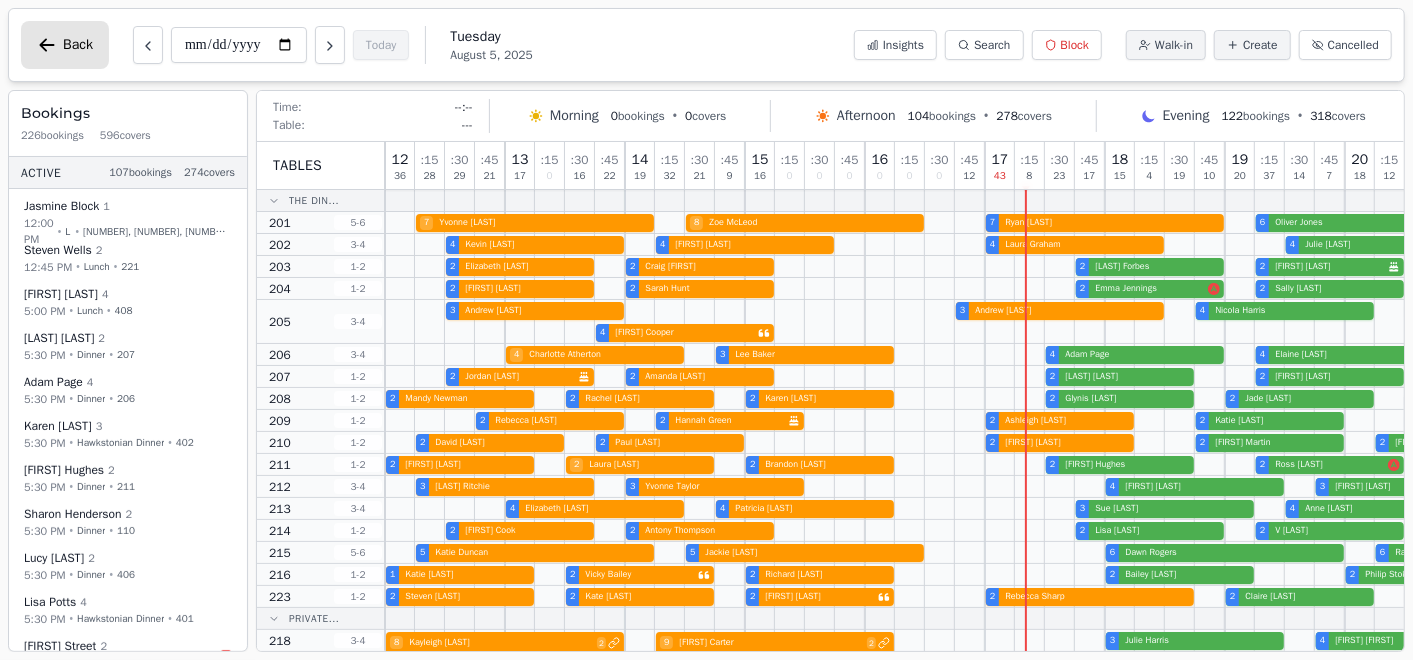 click 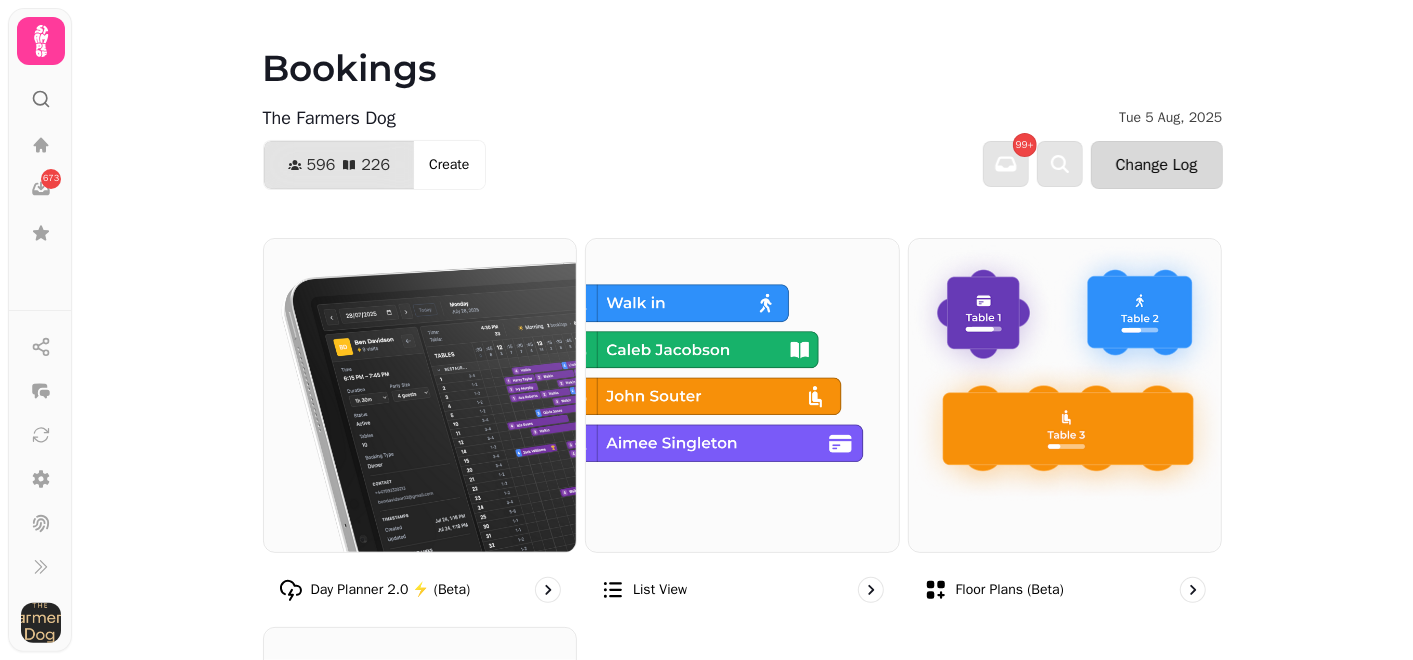 click on "Change Log" at bounding box center (1157, 165) 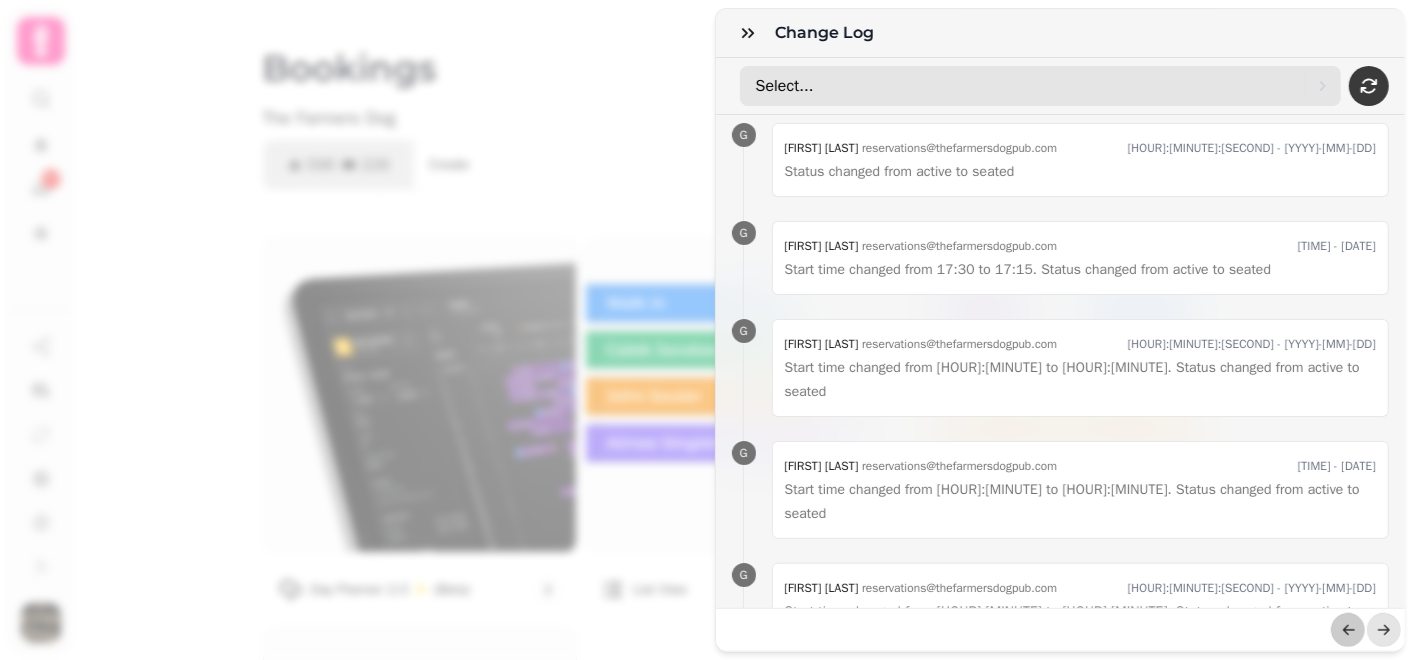 click on "Select..." at bounding box center (1030, 86) 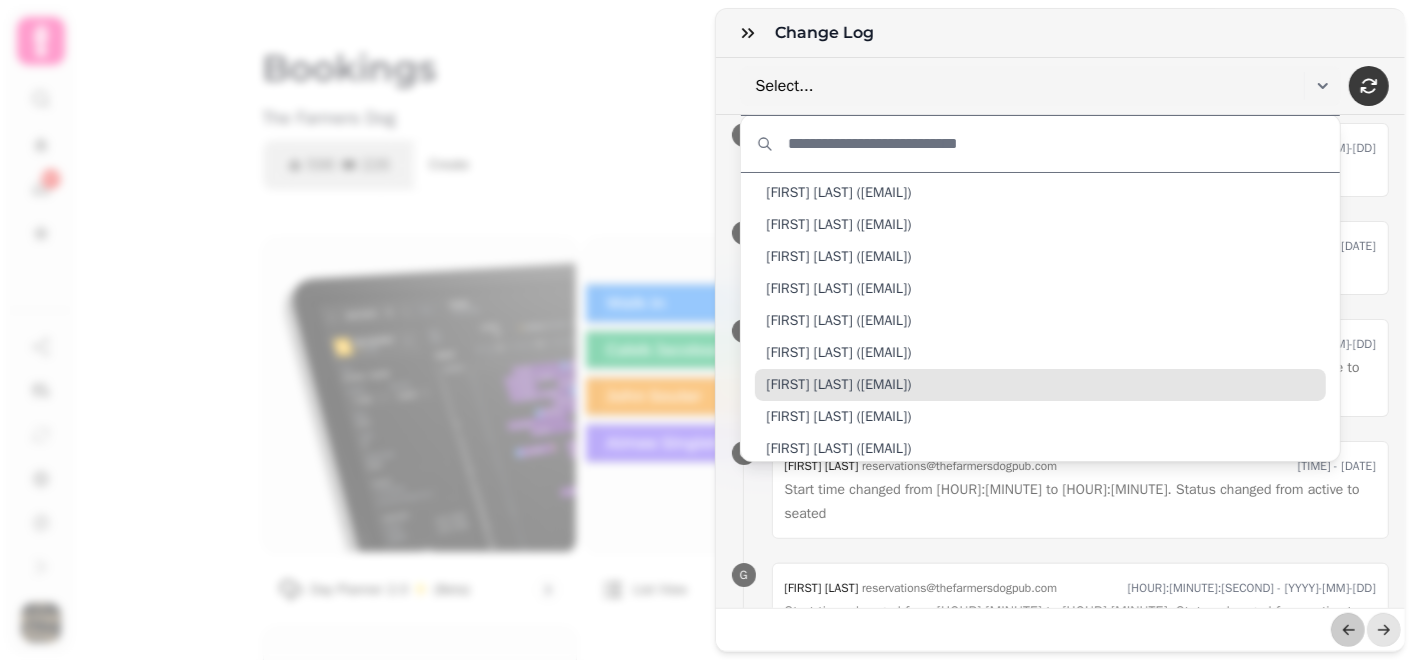 click on "[FIRST] [LAST] ([EMAIL])" at bounding box center [1041, 353] 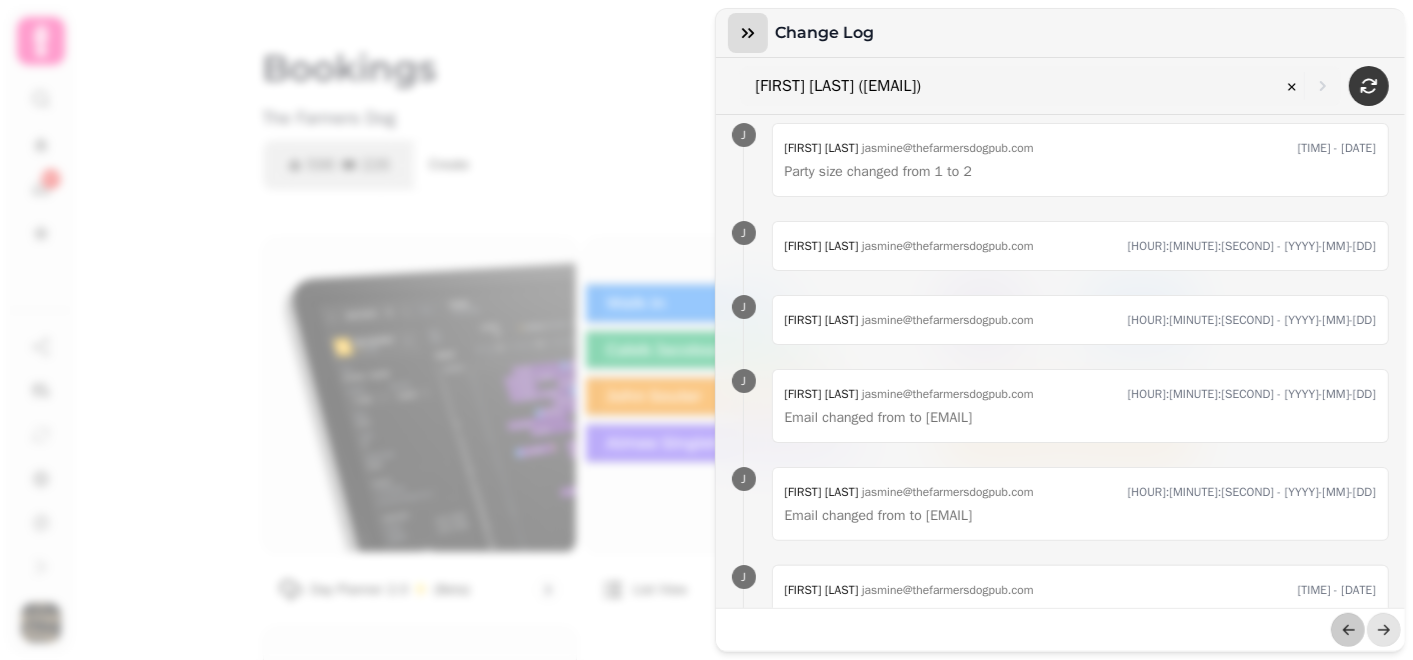 click 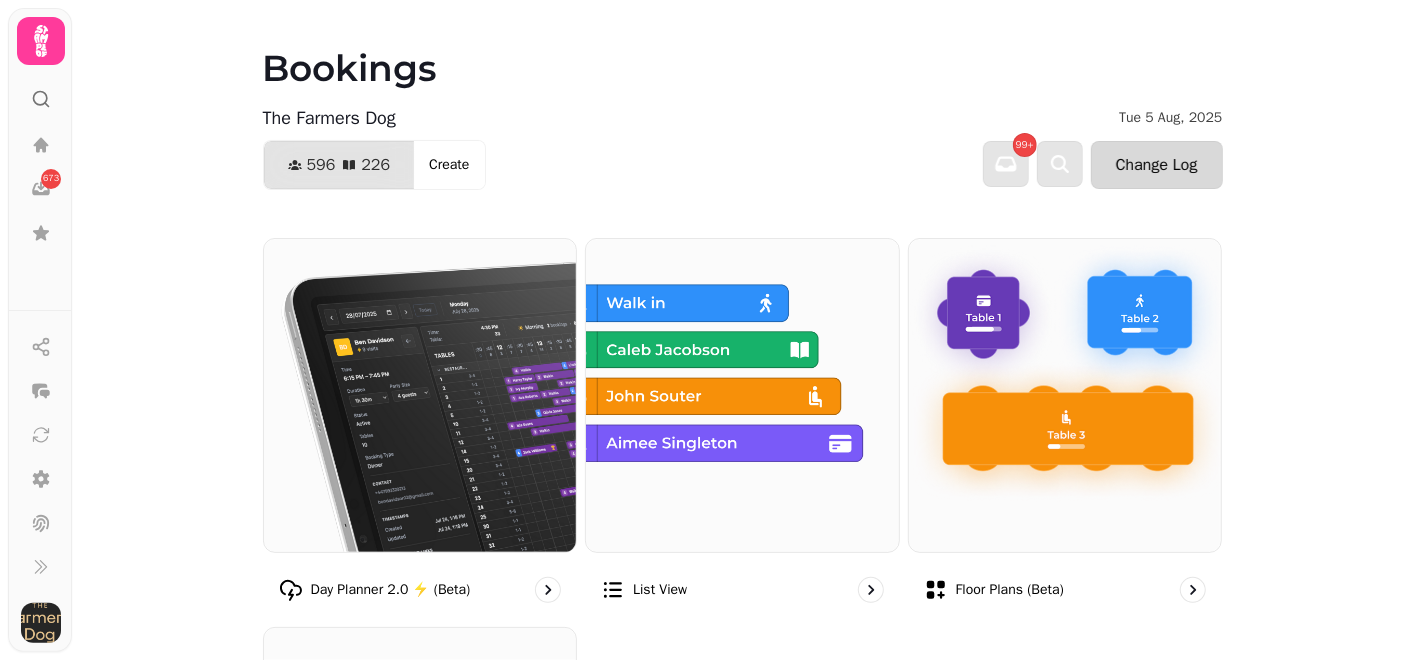 click on "Change Log" at bounding box center [1157, 165] 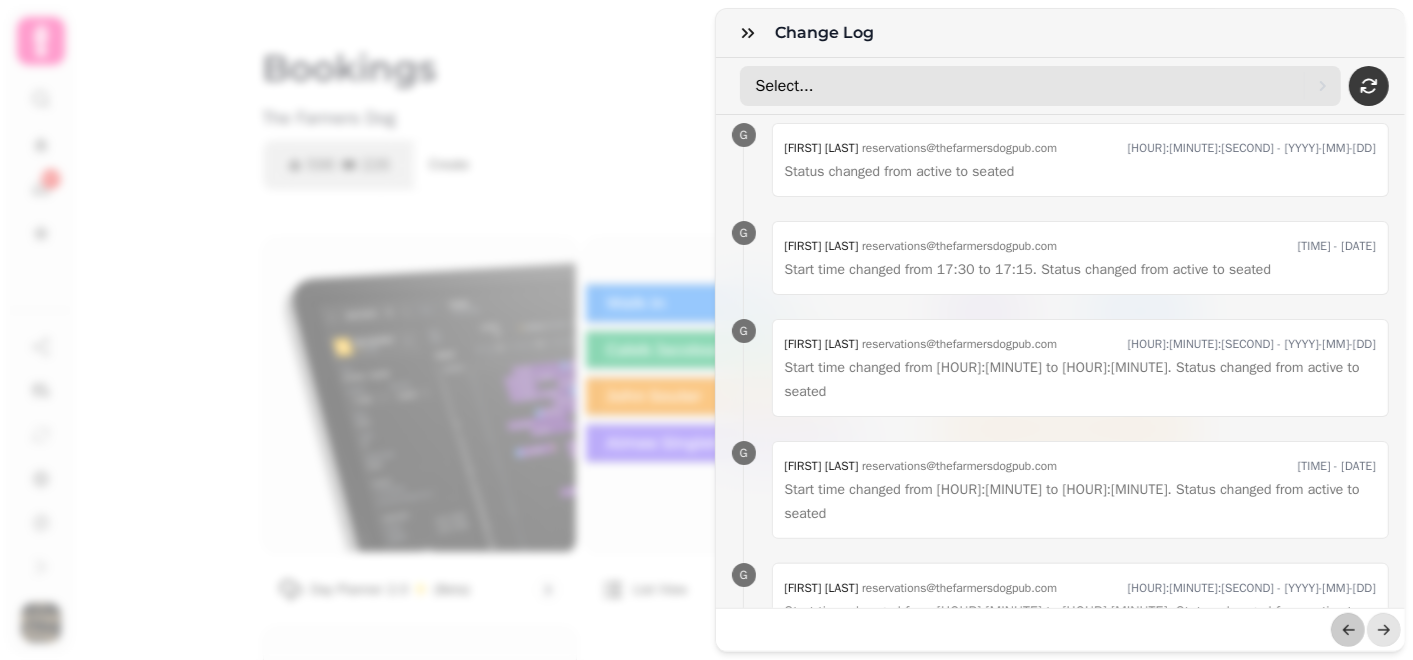 click 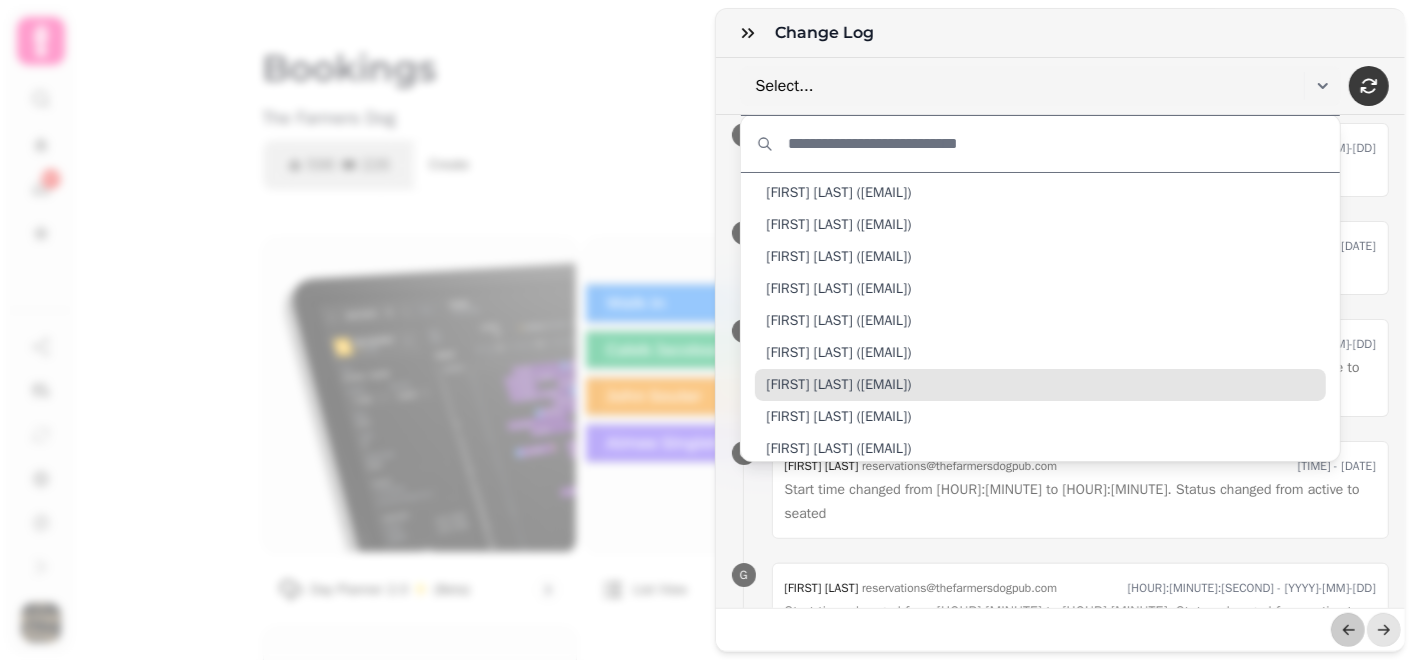 click on "[FIRST] [LAST] ([EMAIL])" at bounding box center (839, 385) 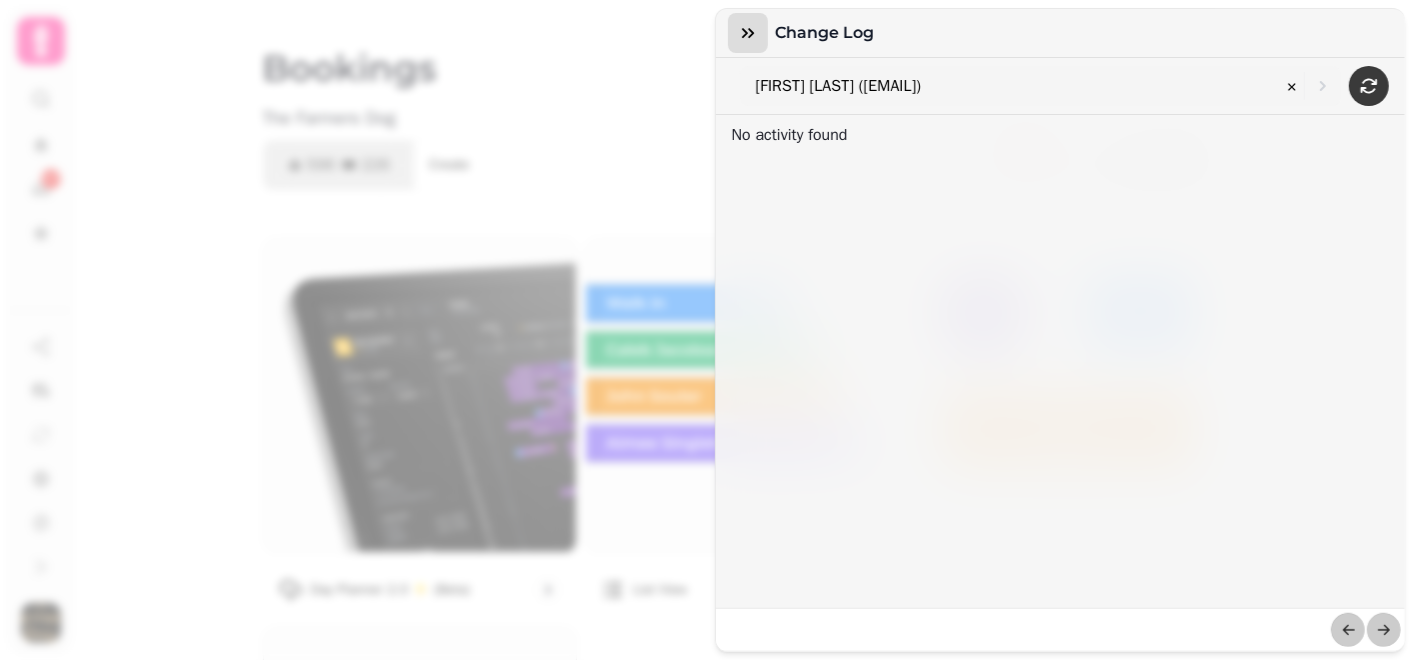 click 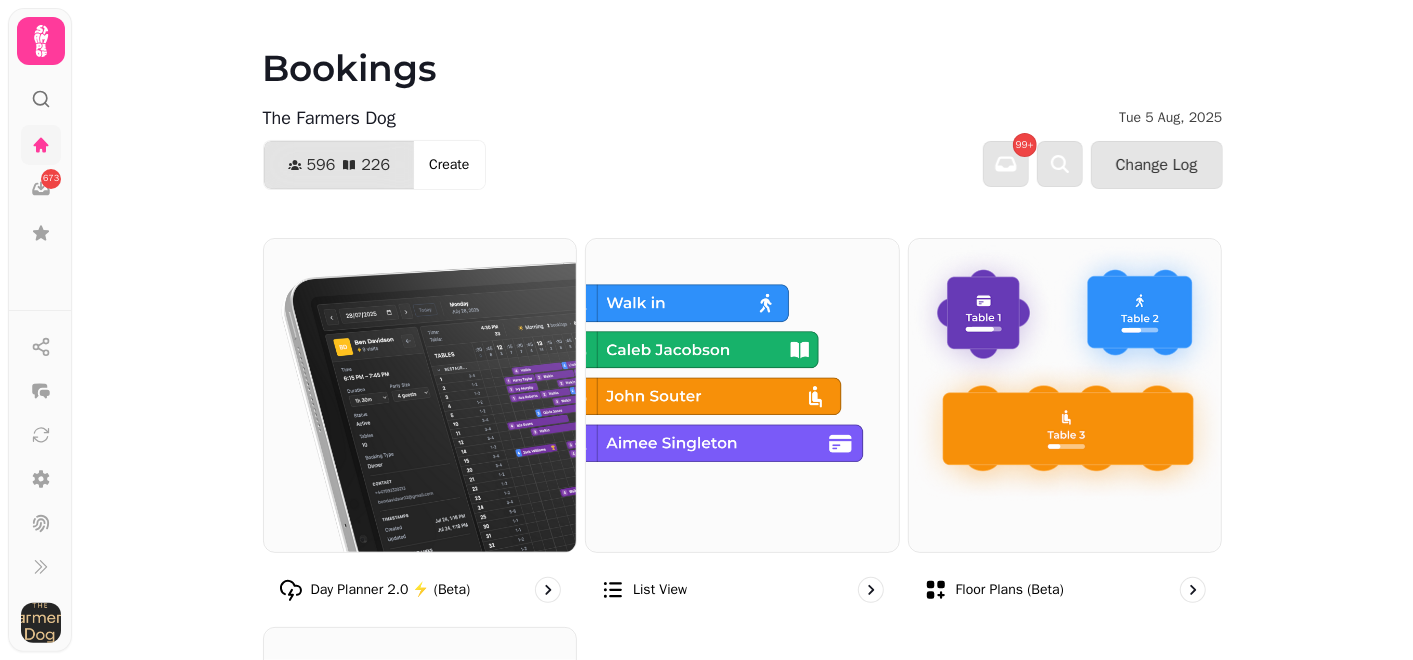click 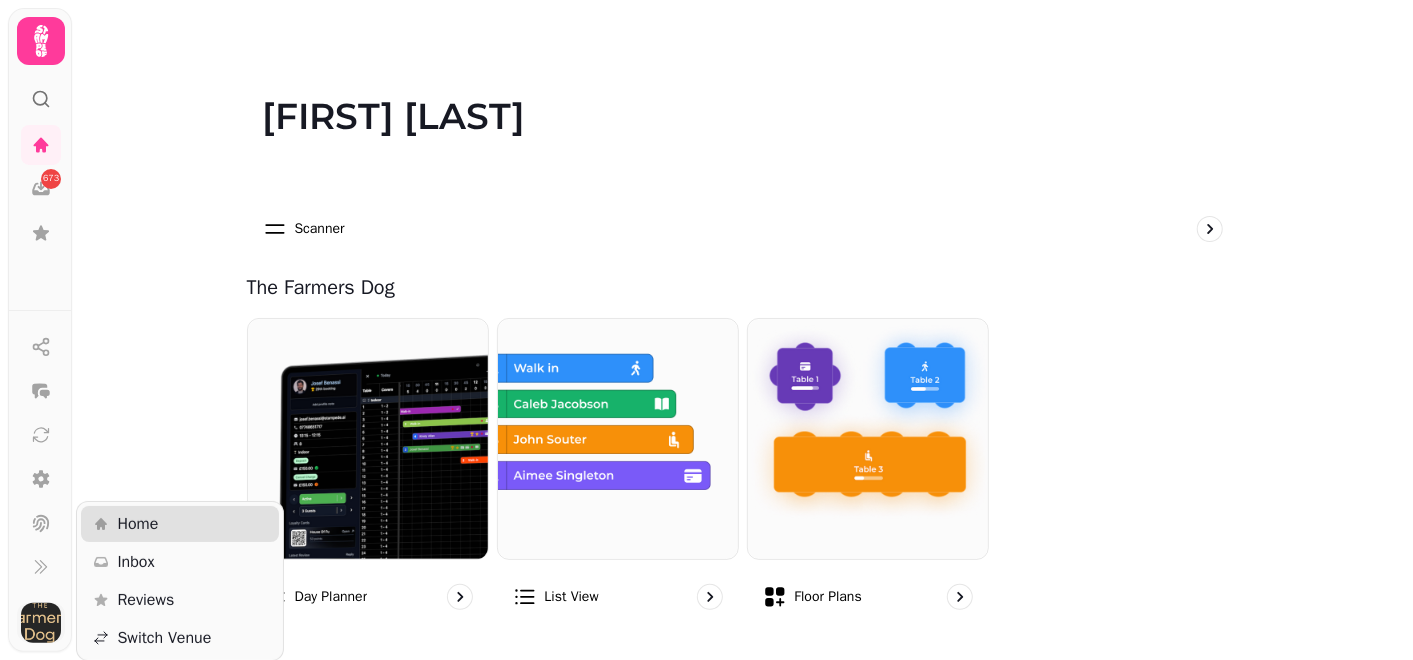 click at bounding box center (41, 623) 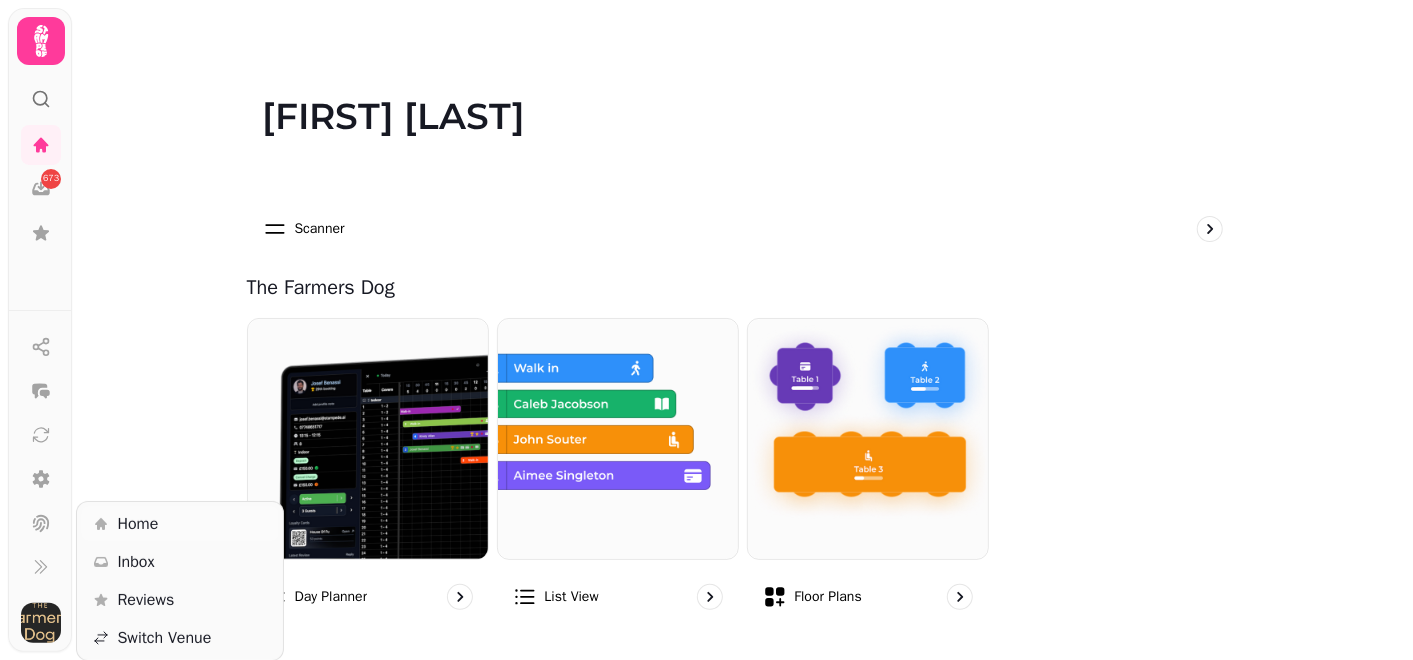 click on "Home" at bounding box center (137, 524) 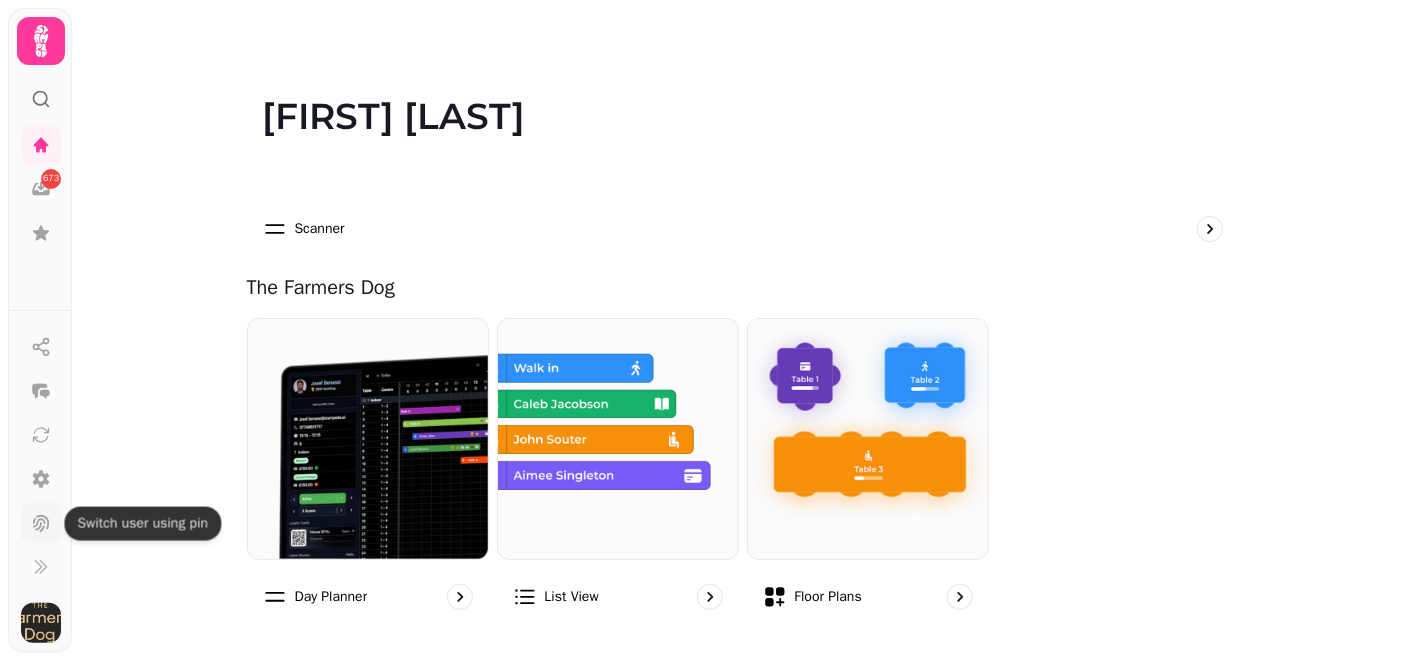 click 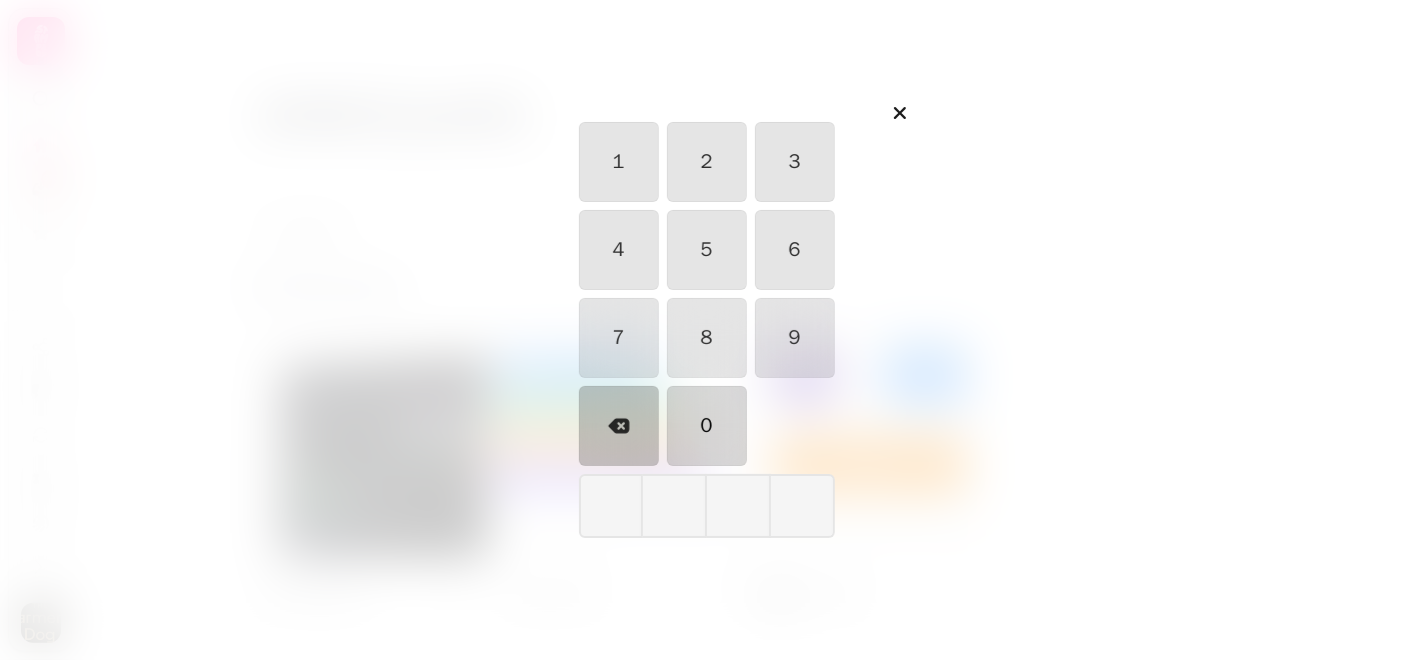 click on "0" at bounding box center (707, 426) 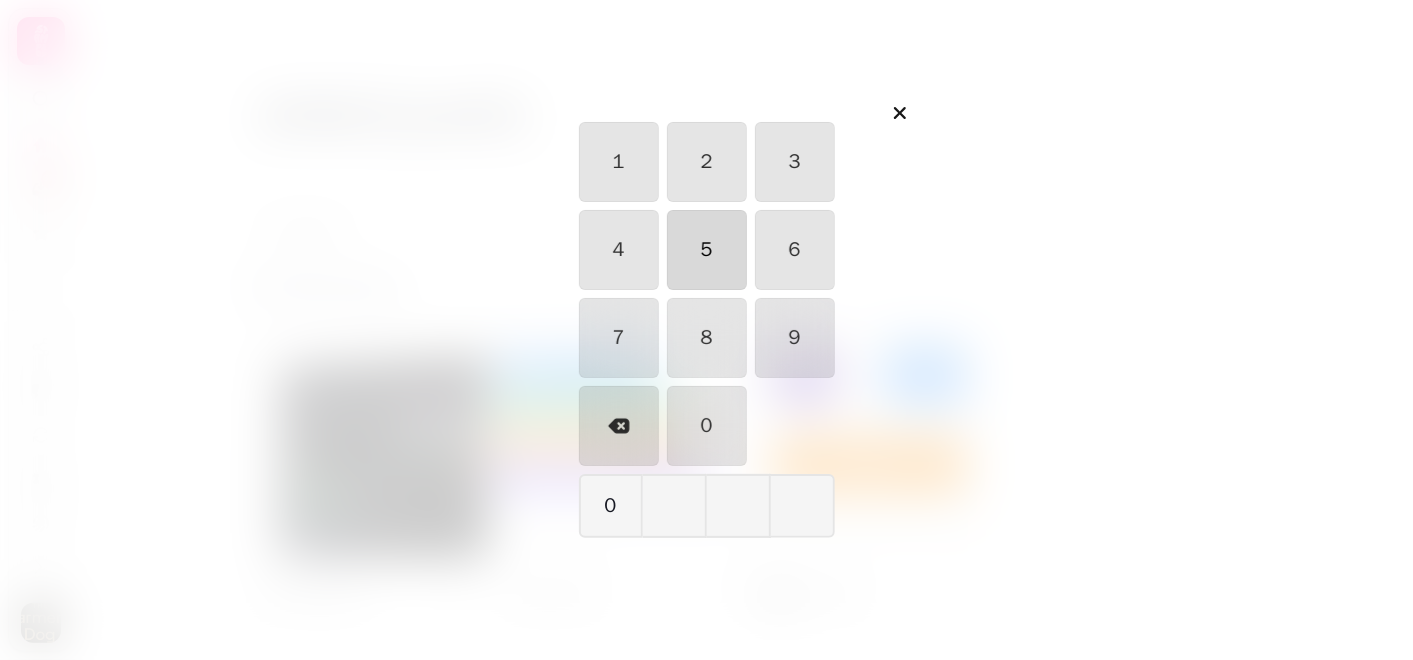 click on "5" at bounding box center [707, 250] 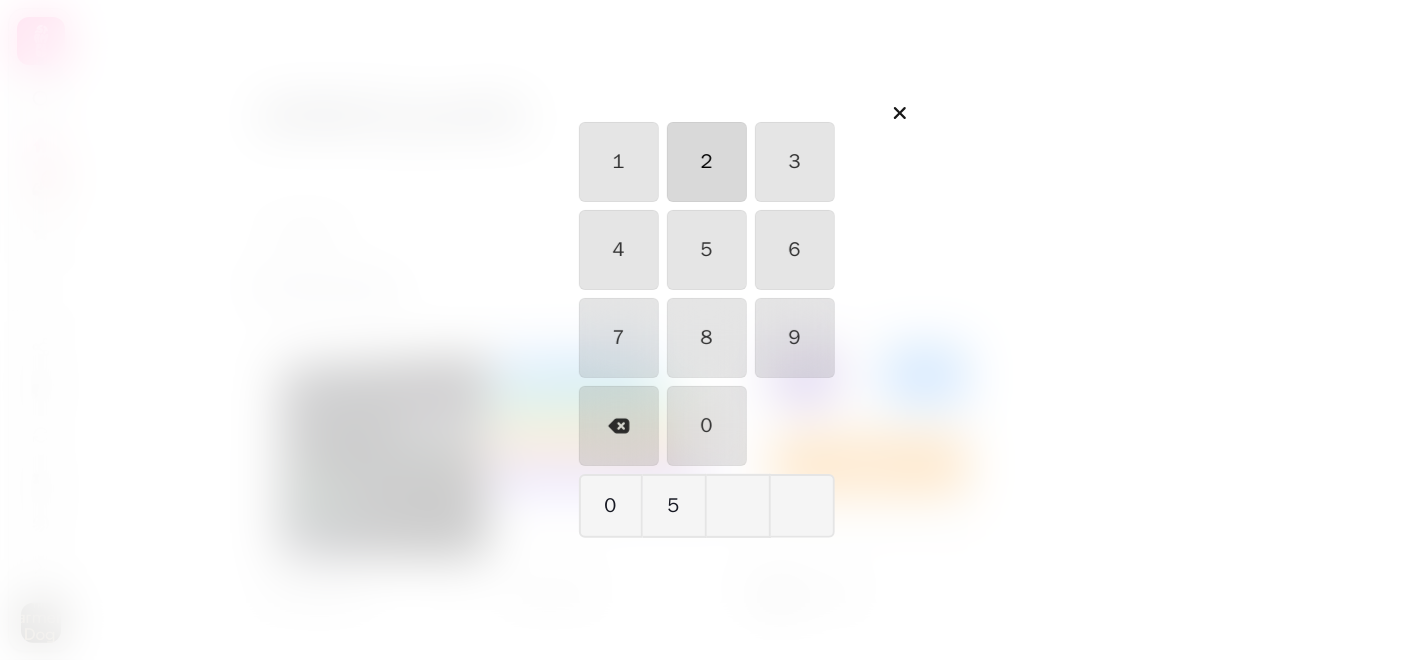 click on "2" at bounding box center [707, 162] 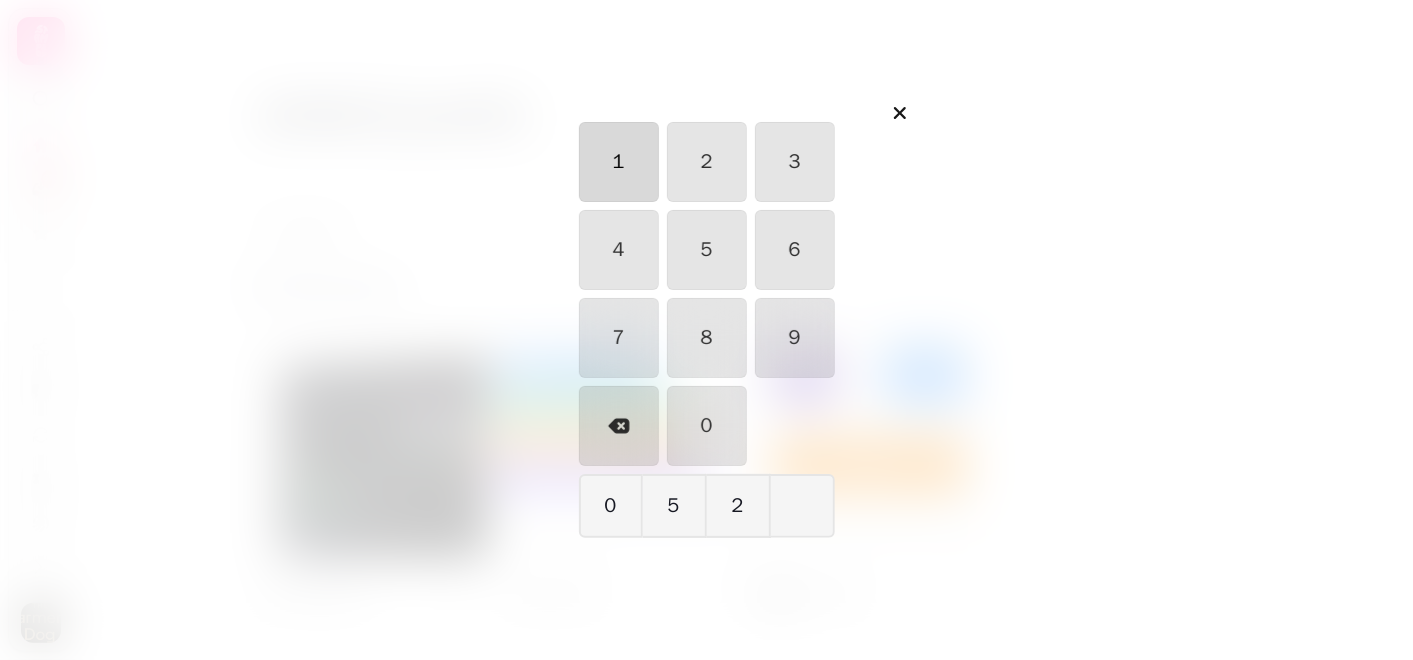 click on "1" at bounding box center (619, 162) 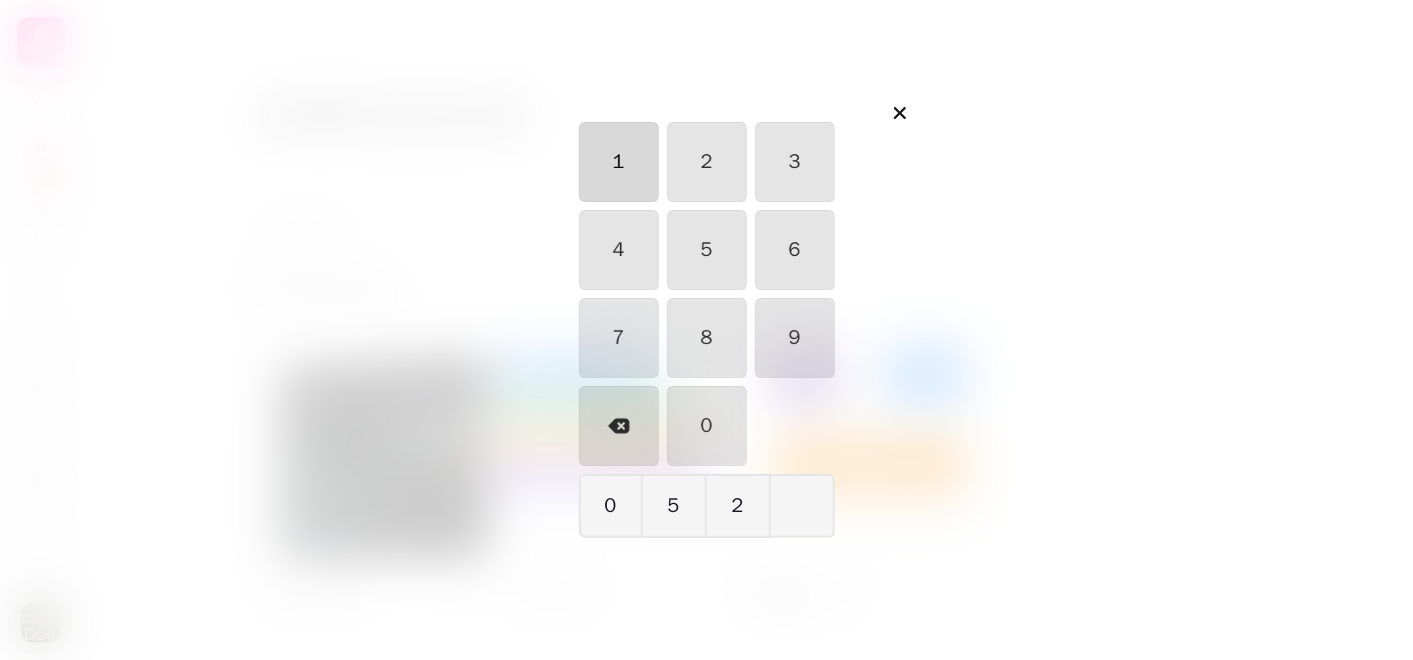 type on "****" 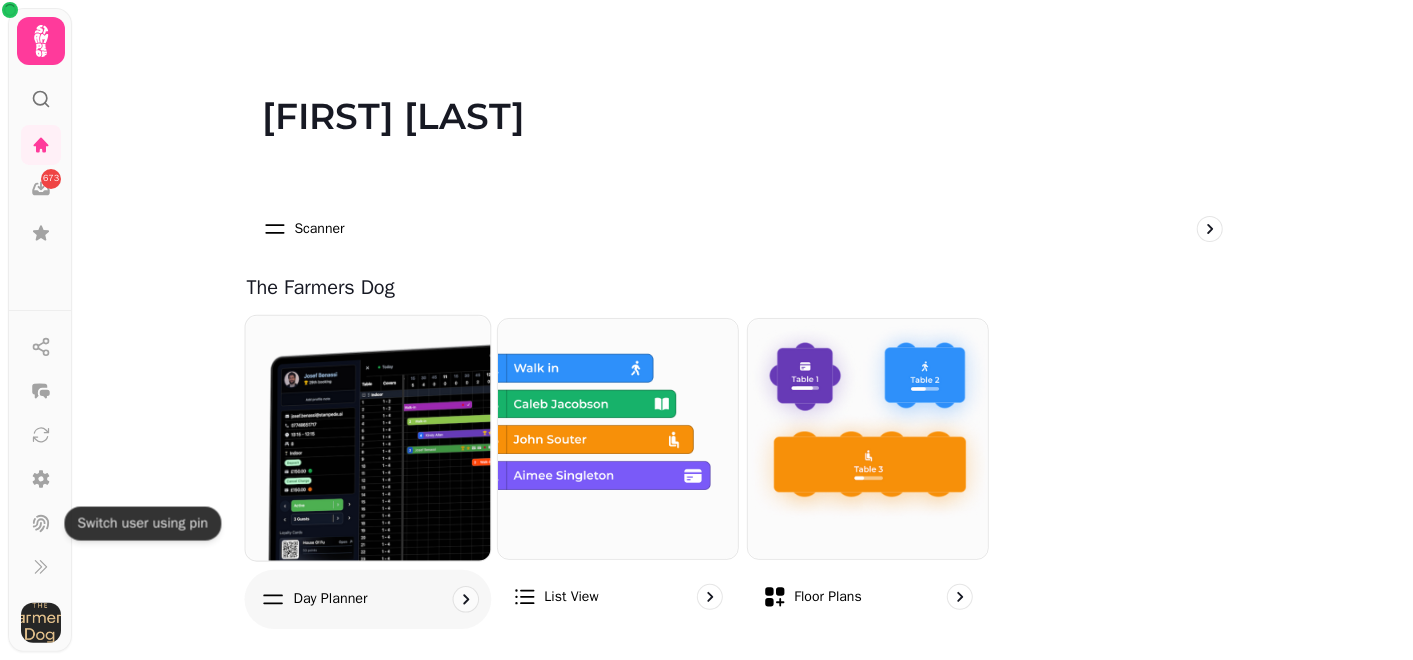 click at bounding box center (367, 438) 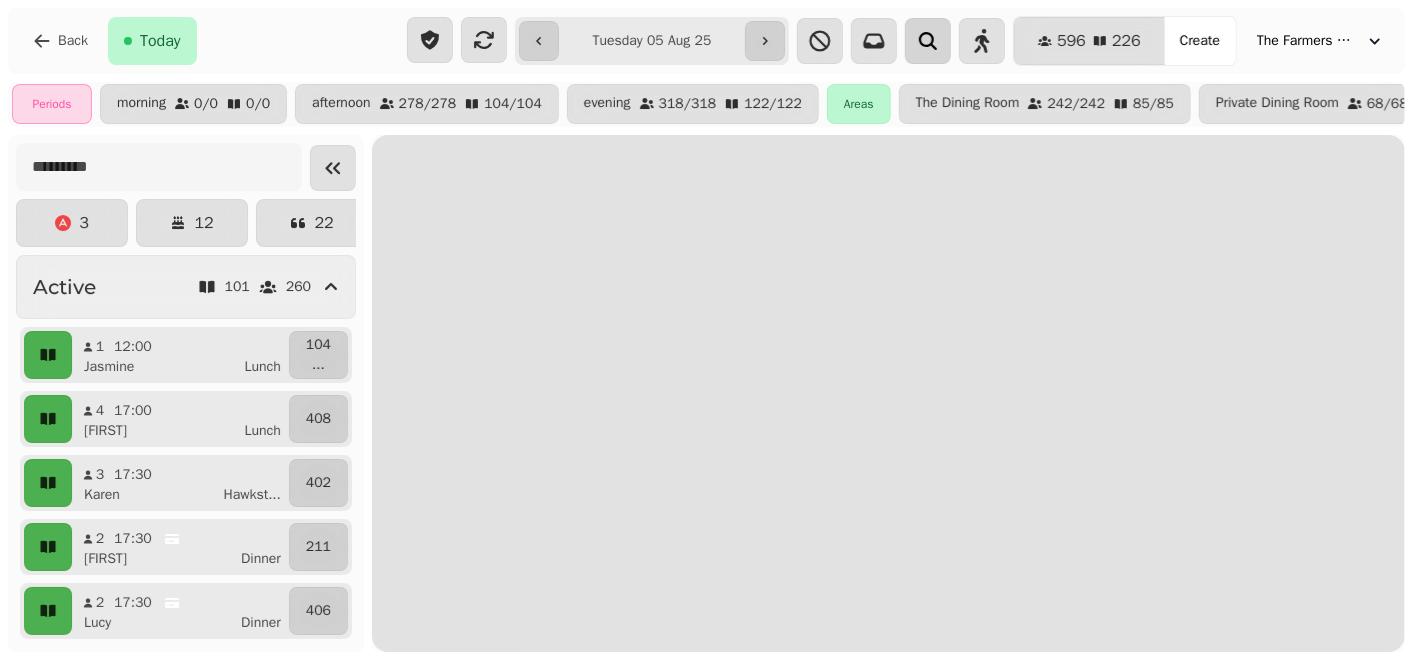 click at bounding box center (928, 41) 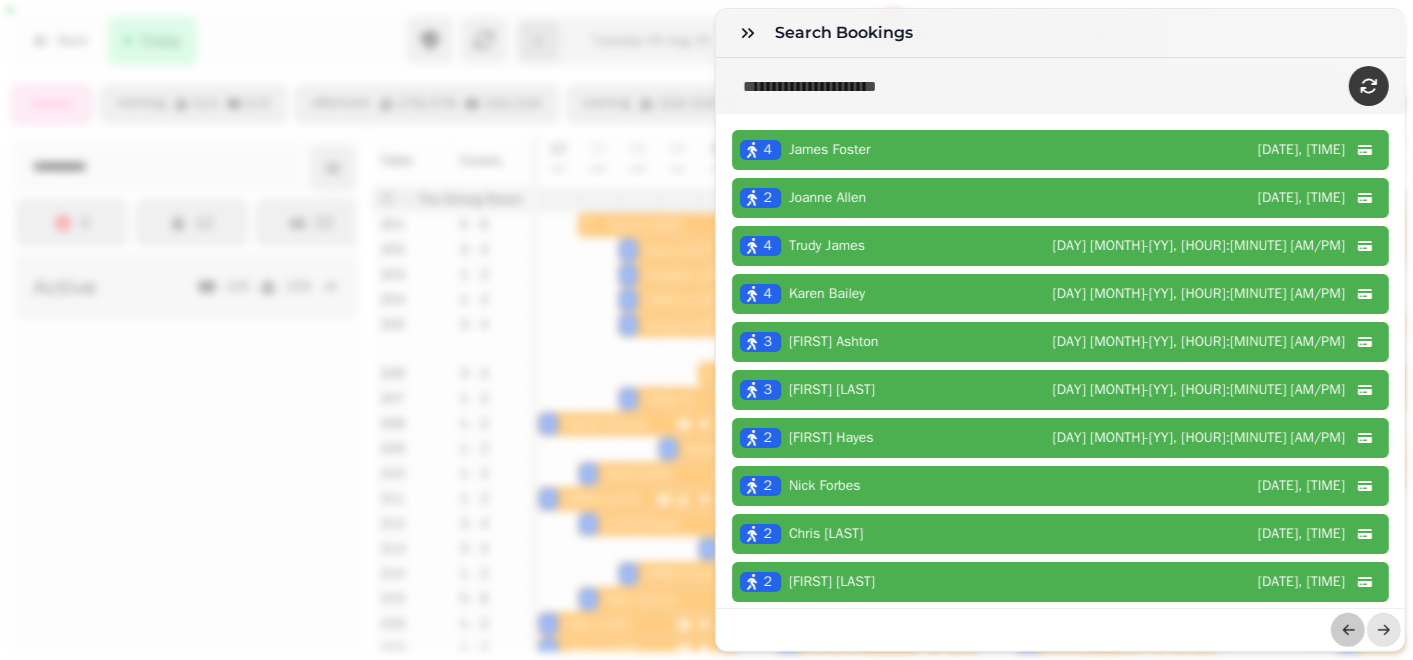 scroll, scrollTop: 0, scrollLeft: 864, axis: horizontal 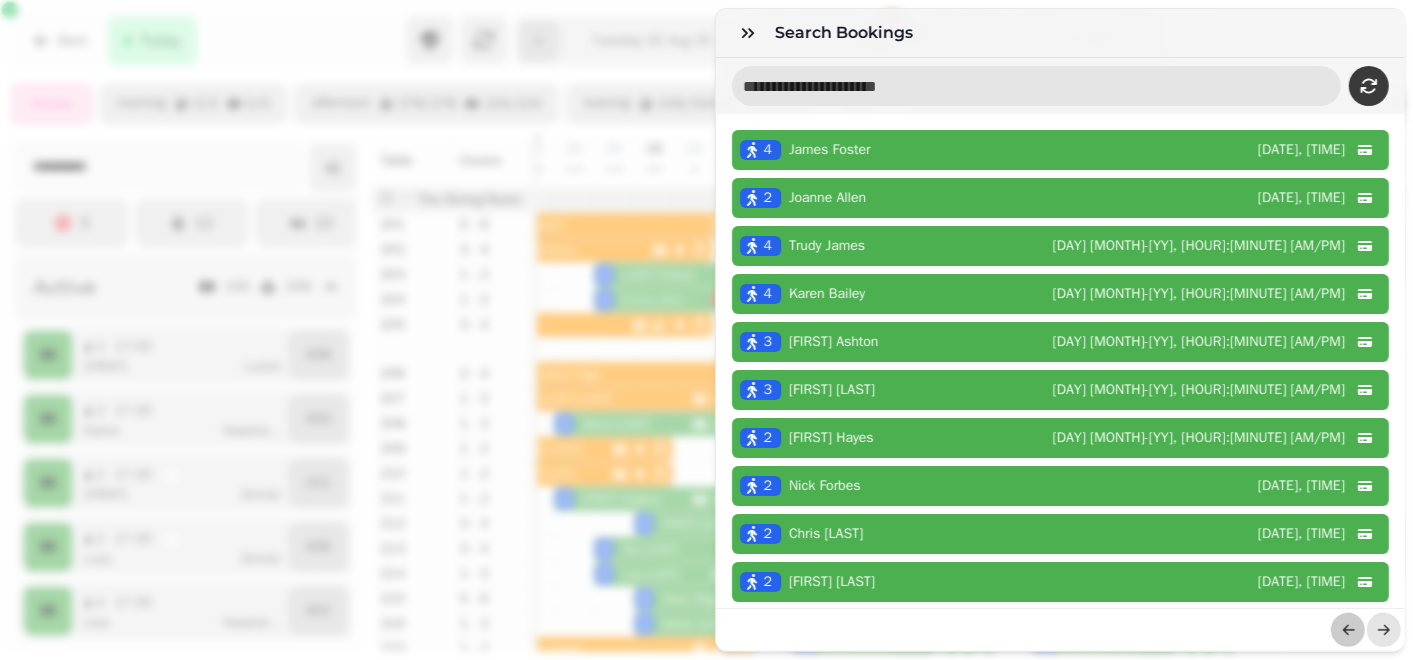 click at bounding box center (1037, 86) 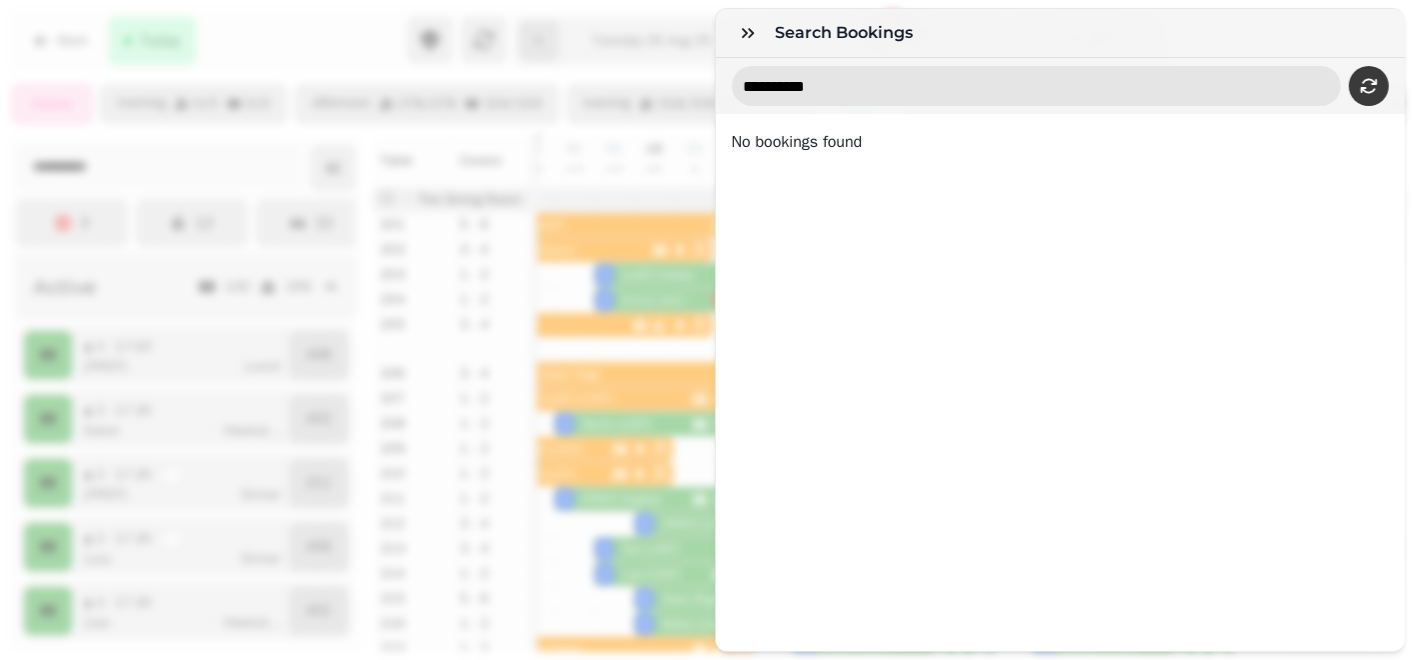 drag, startPoint x: 776, startPoint y: 88, endPoint x: 585, endPoint y: 88, distance: 191 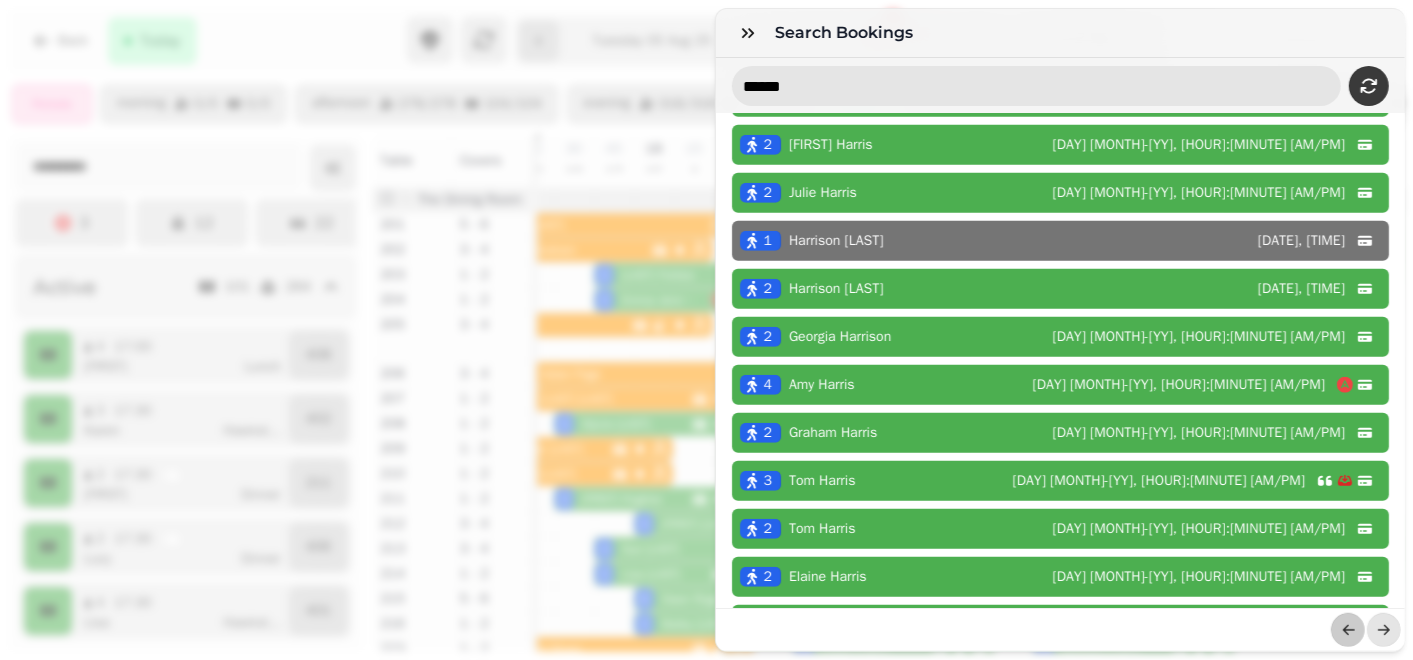 scroll, scrollTop: 685, scrollLeft: 0, axis: vertical 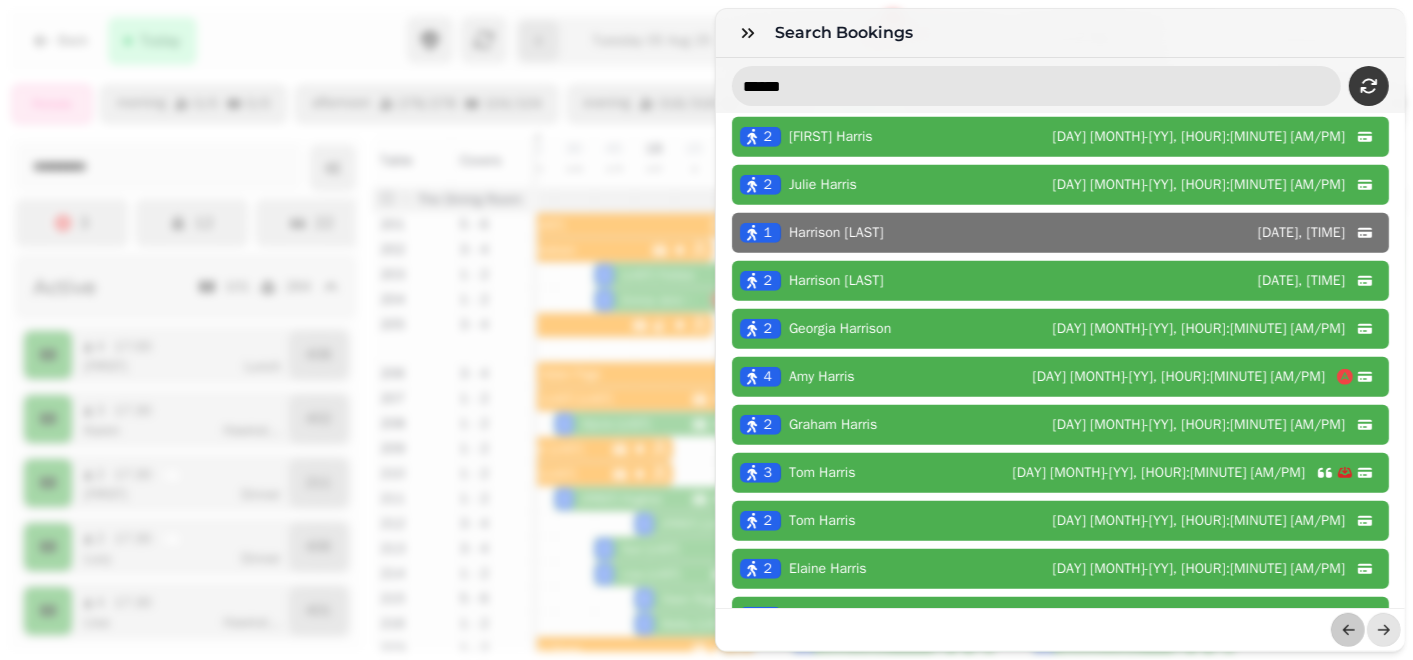 type on "******" 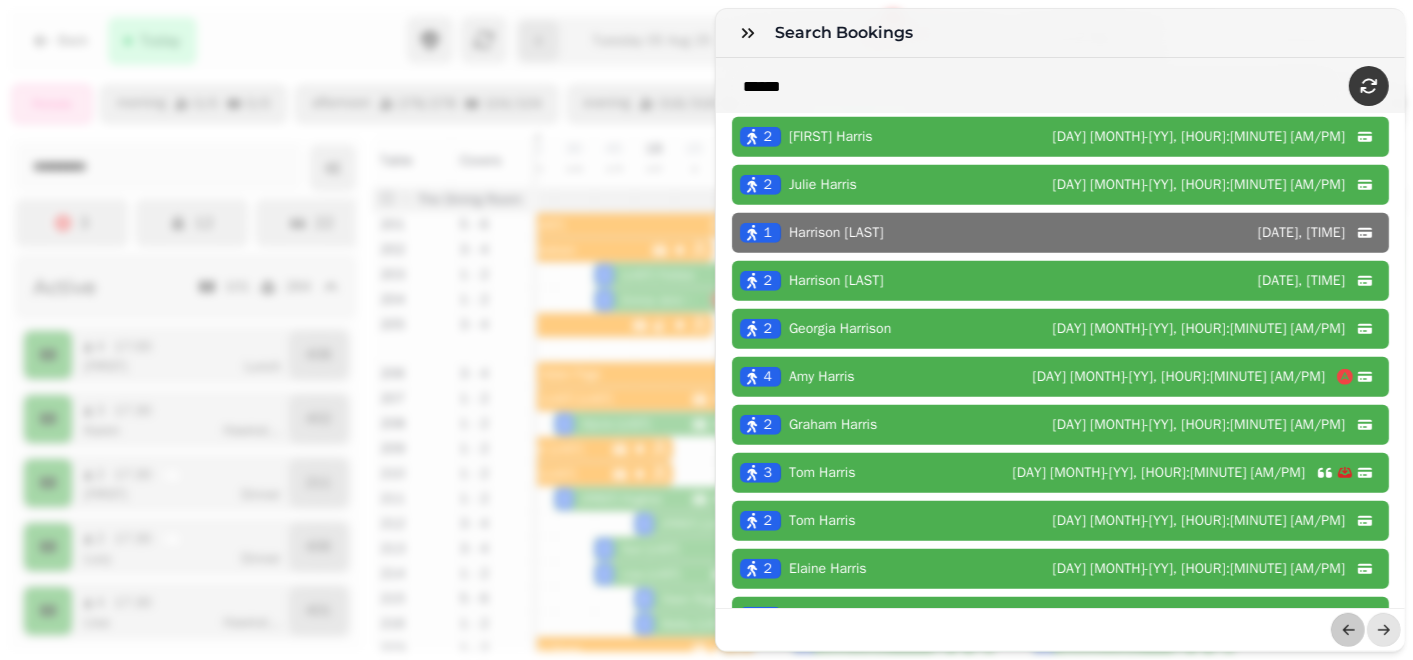 click on "[FIRST] [LAST] [DATE], [TIME]" at bounding box center [1061, 521] 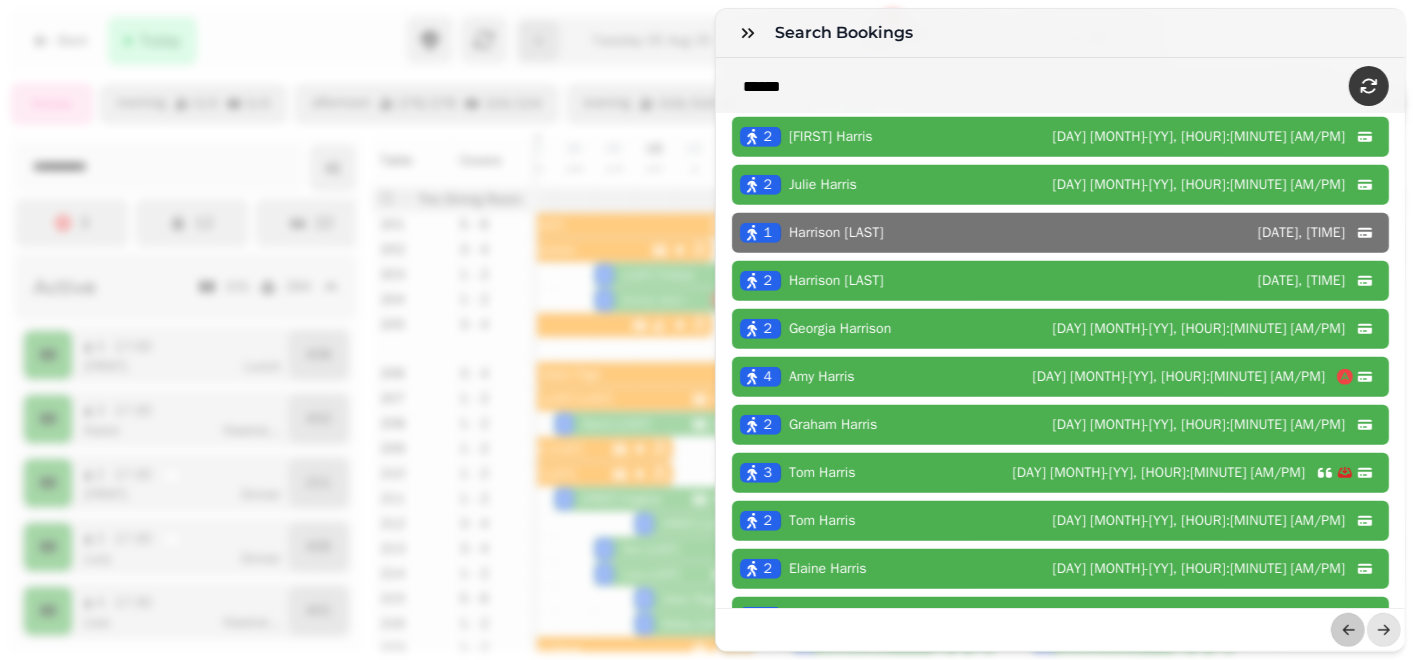 select on "*" 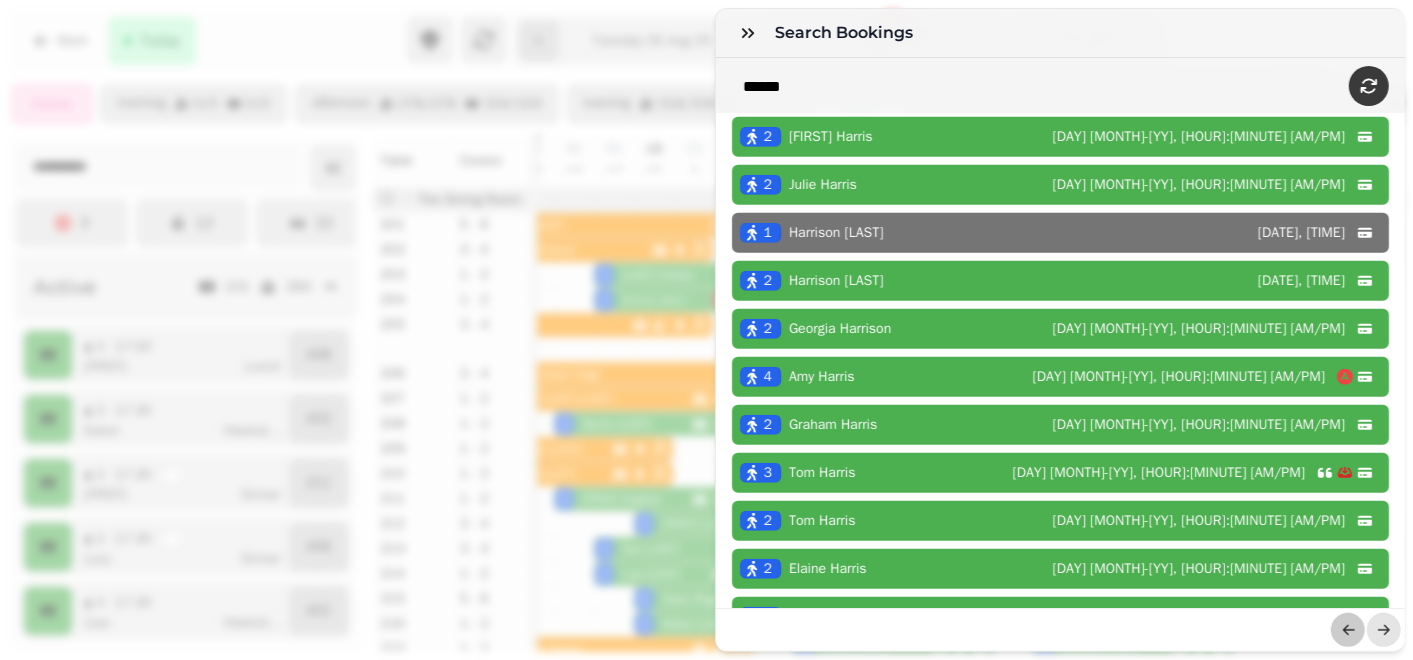 select on "****" 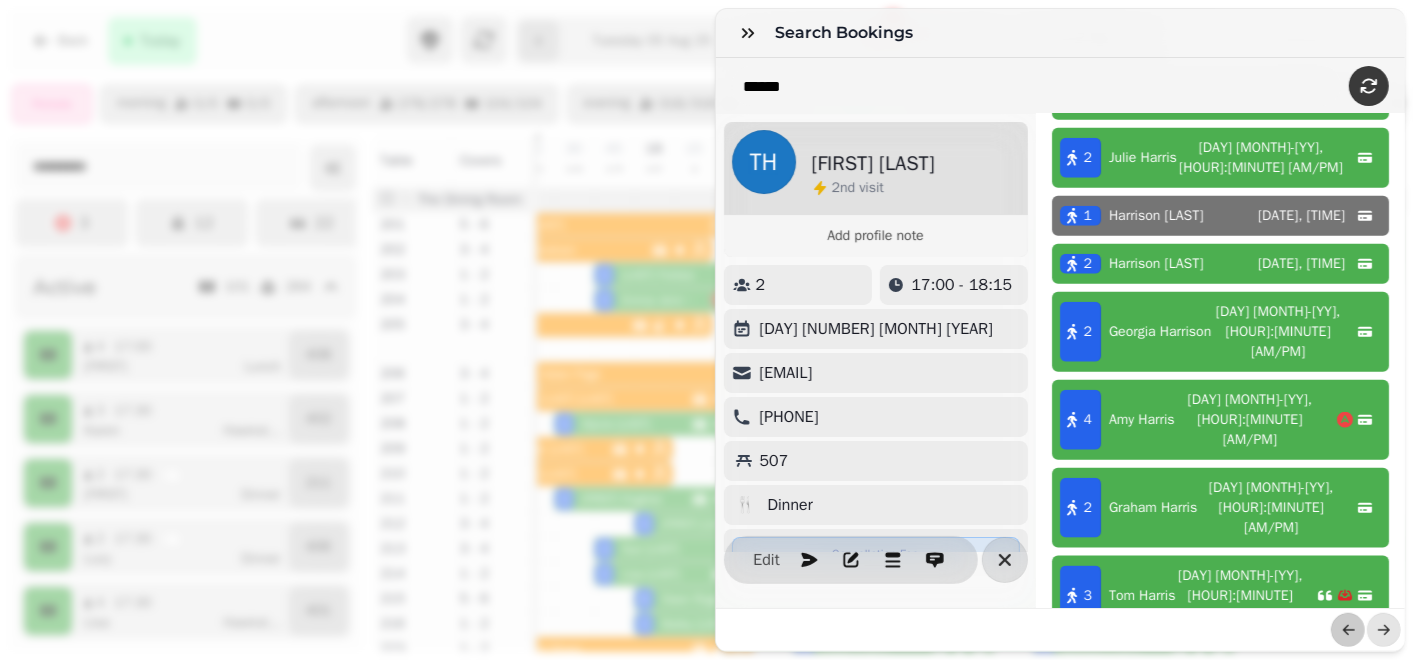 scroll, scrollTop: 1187, scrollLeft: 0, axis: vertical 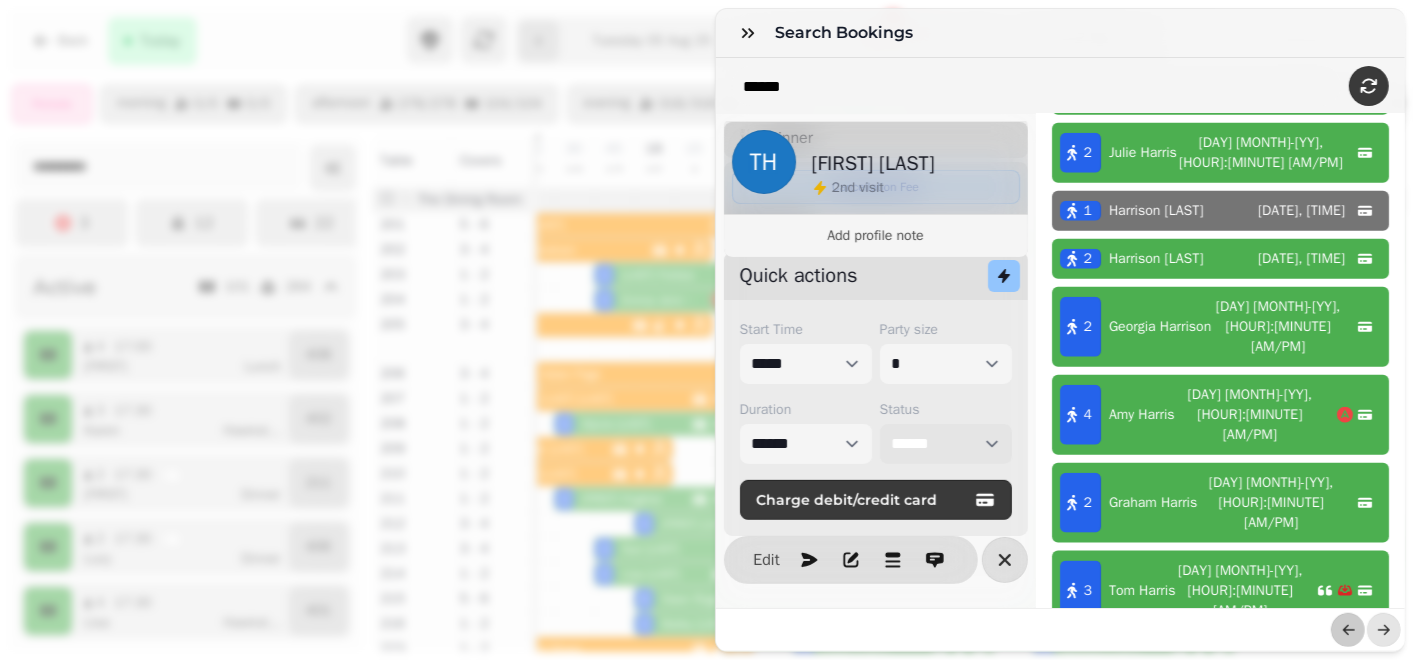 click on "**********" at bounding box center (946, 444) 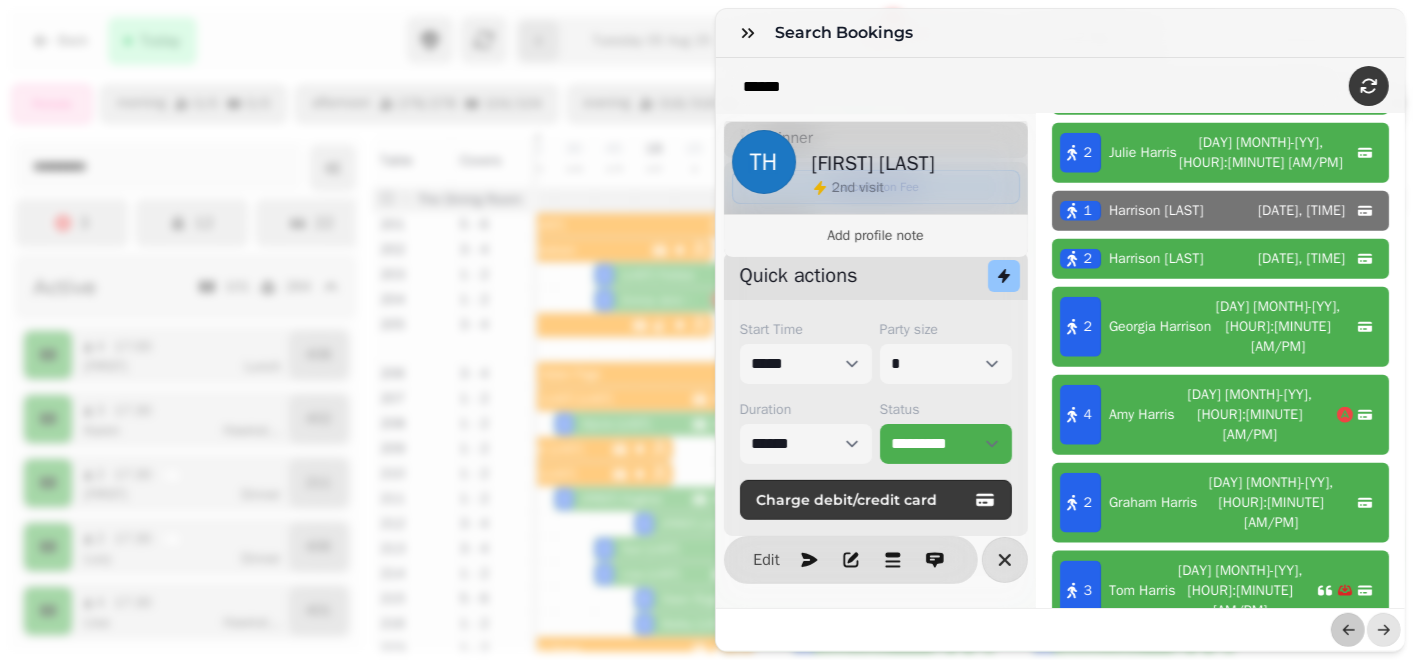 click on "**********" at bounding box center [946, 444] 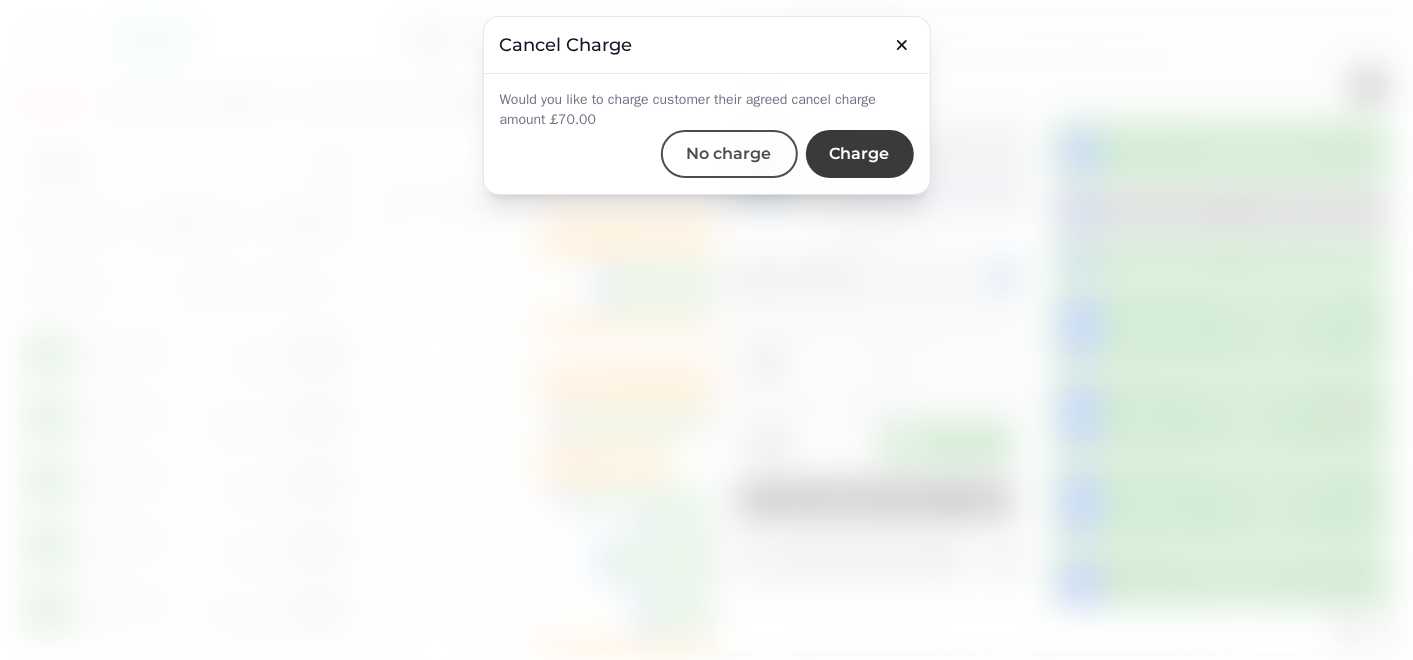 click on "No charge" at bounding box center [729, 154] 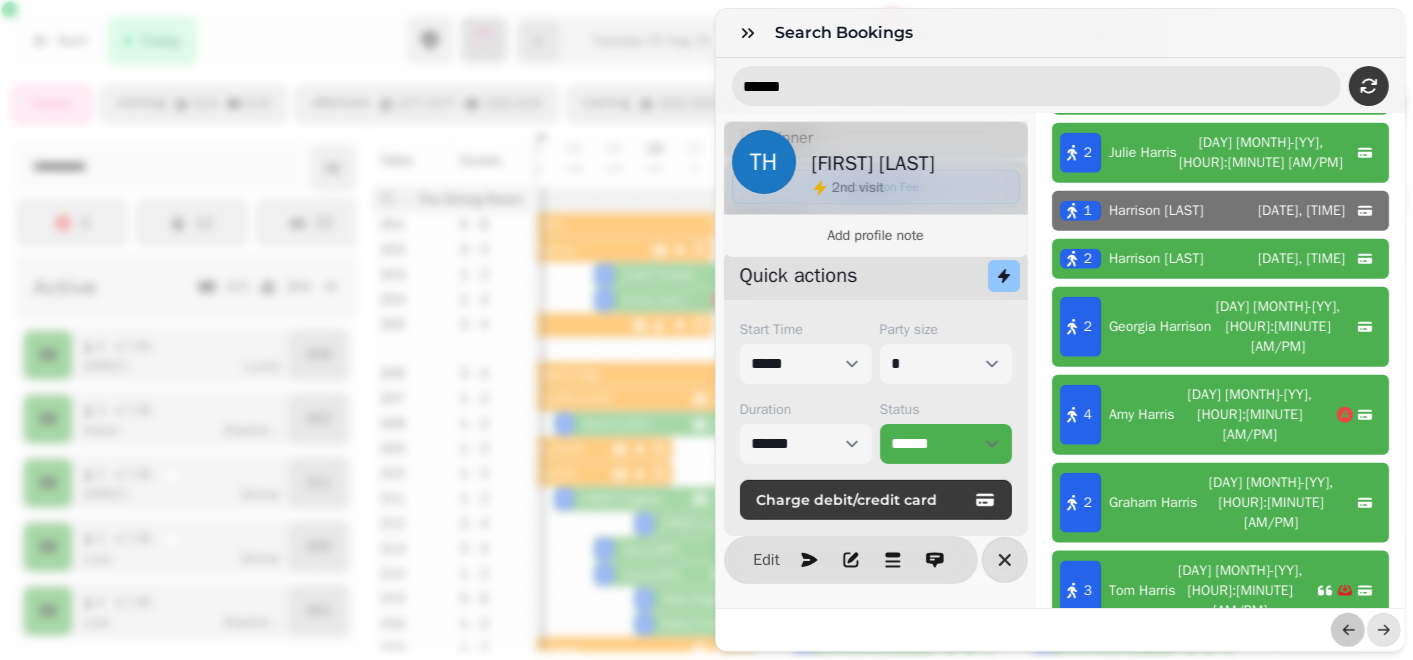 click on "******" at bounding box center [1037, 86] 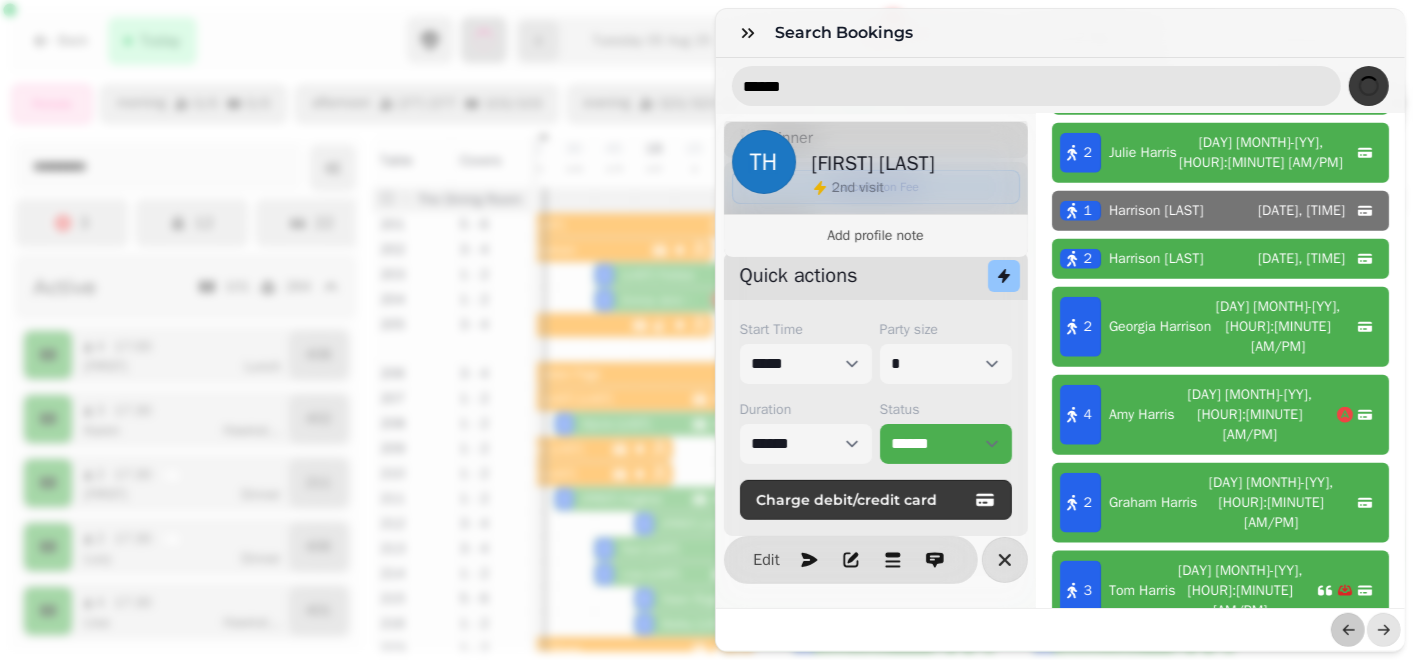 drag, startPoint x: 792, startPoint y: 86, endPoint x: 448, endPoint y: 80, distance: 344.0523 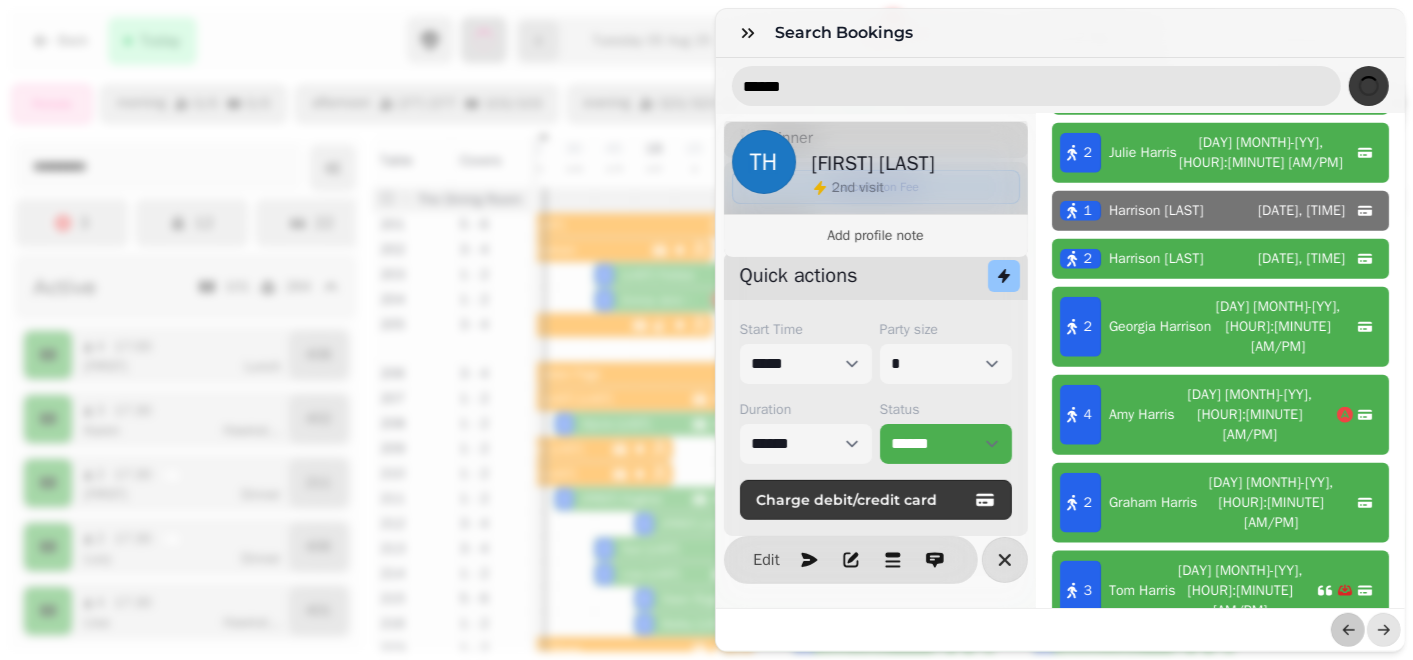 paste on "**********" 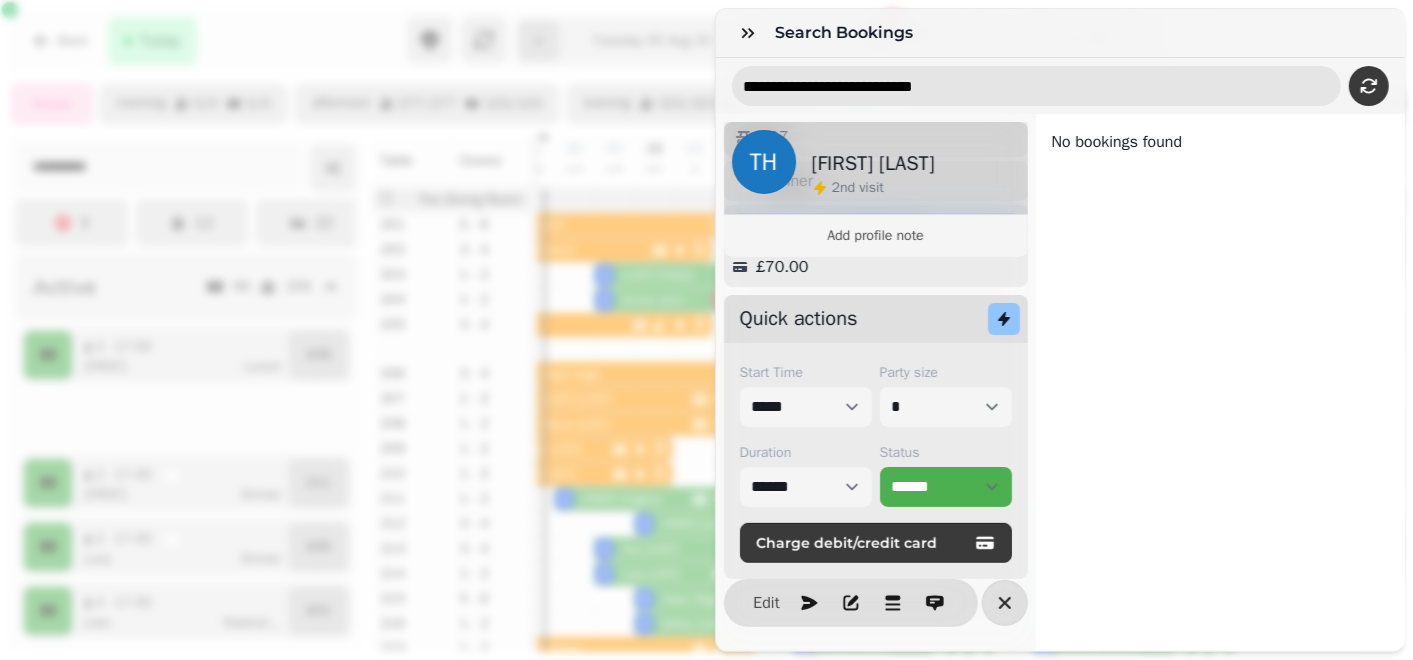 scroll, scrollTop: 0, scrollLeft: 0, axis: both 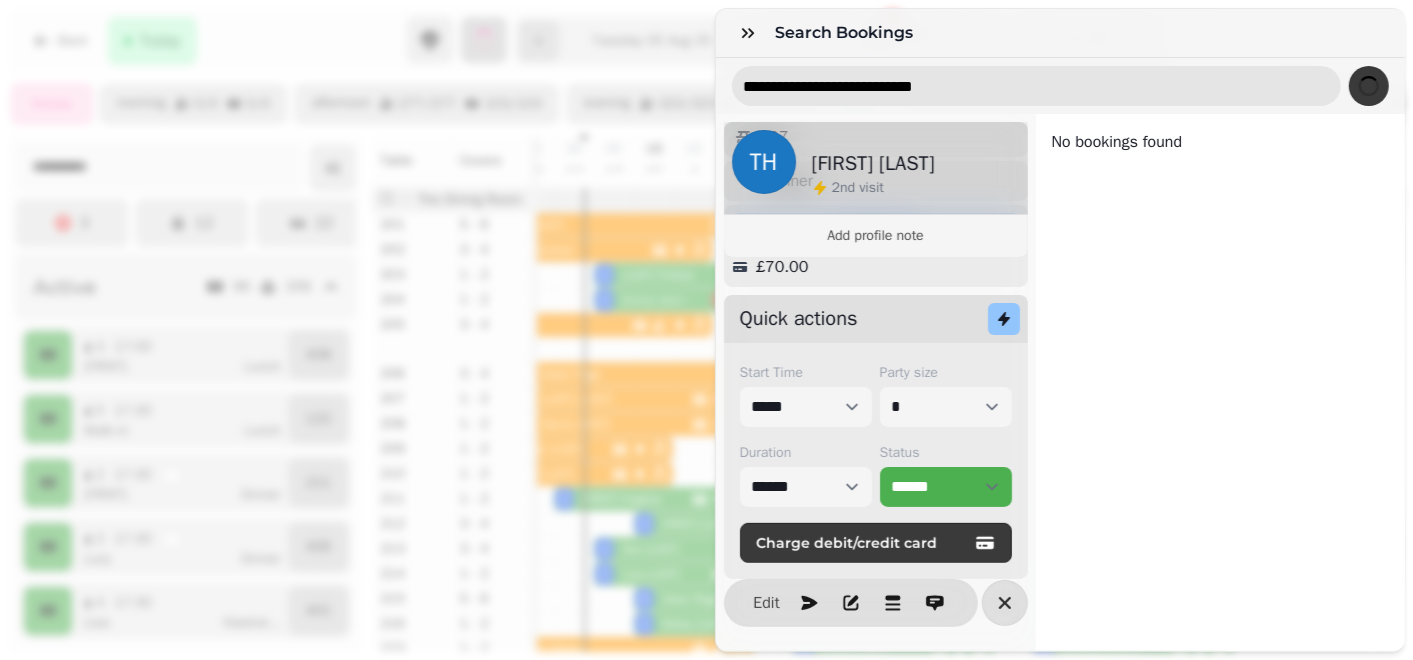 click on "**********" at bounding box center (1037, 86) 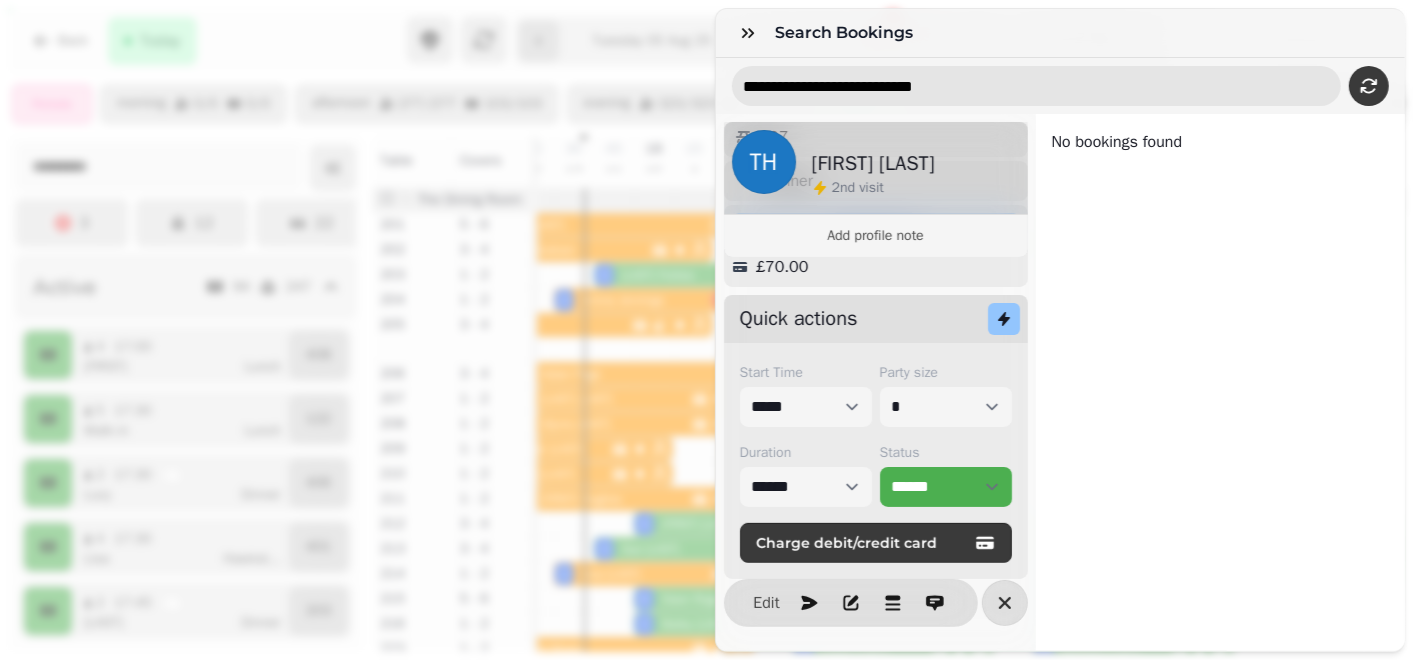 drag, startPoint x: 985, startPoint y: 82, endPoint x: 426, endPoint y: 84, distance: 559.0036 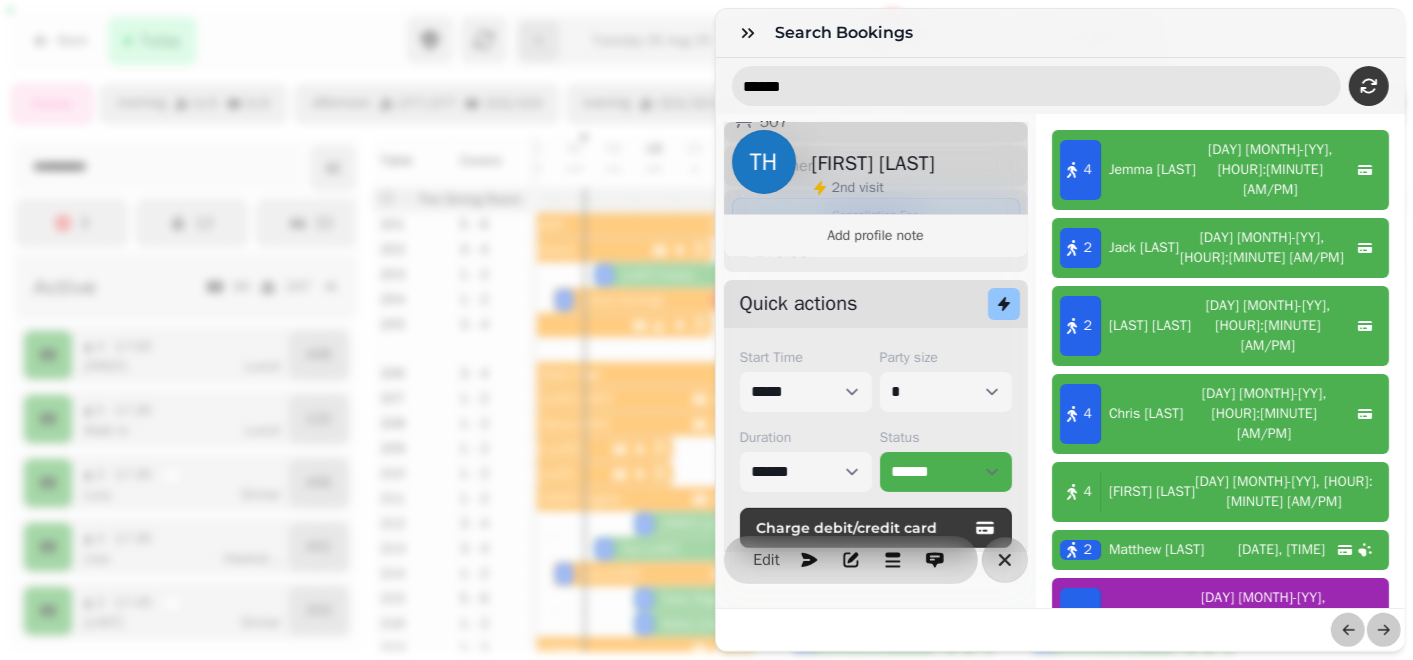 scroll, scrollTop: 381, scrollLeft: 0, axis: vertical 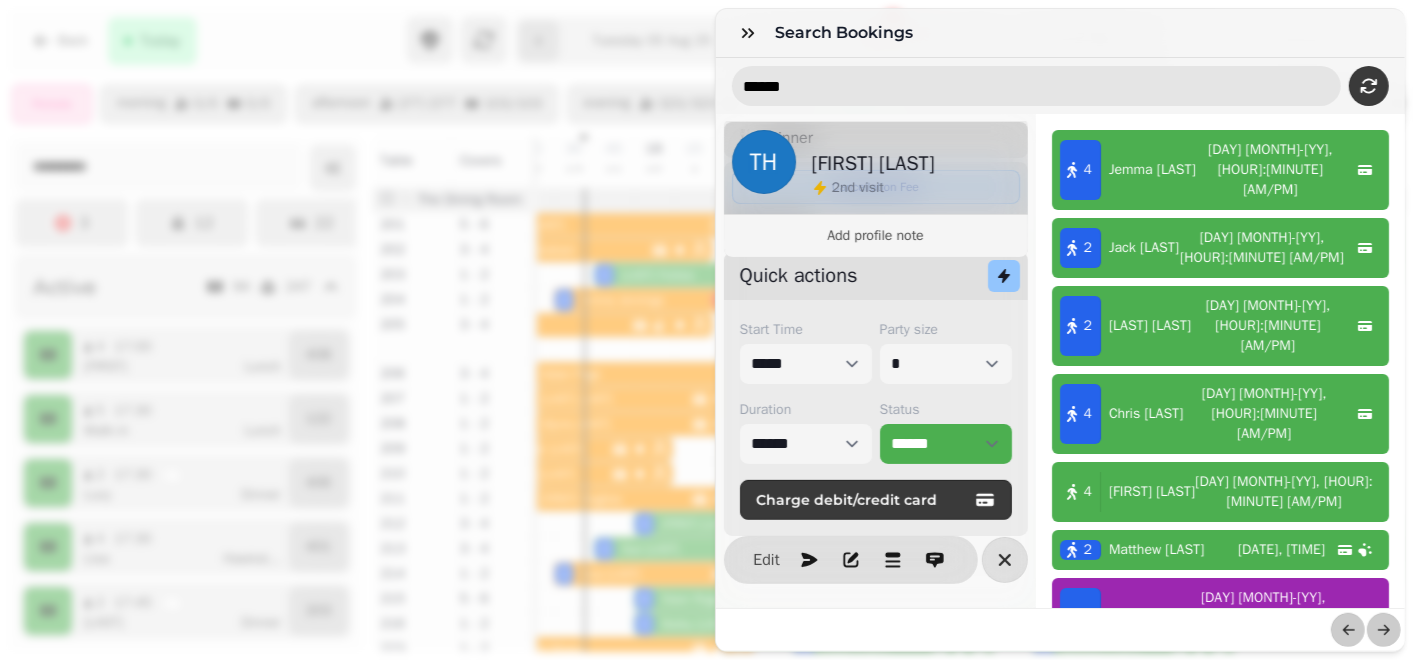 type on "******" 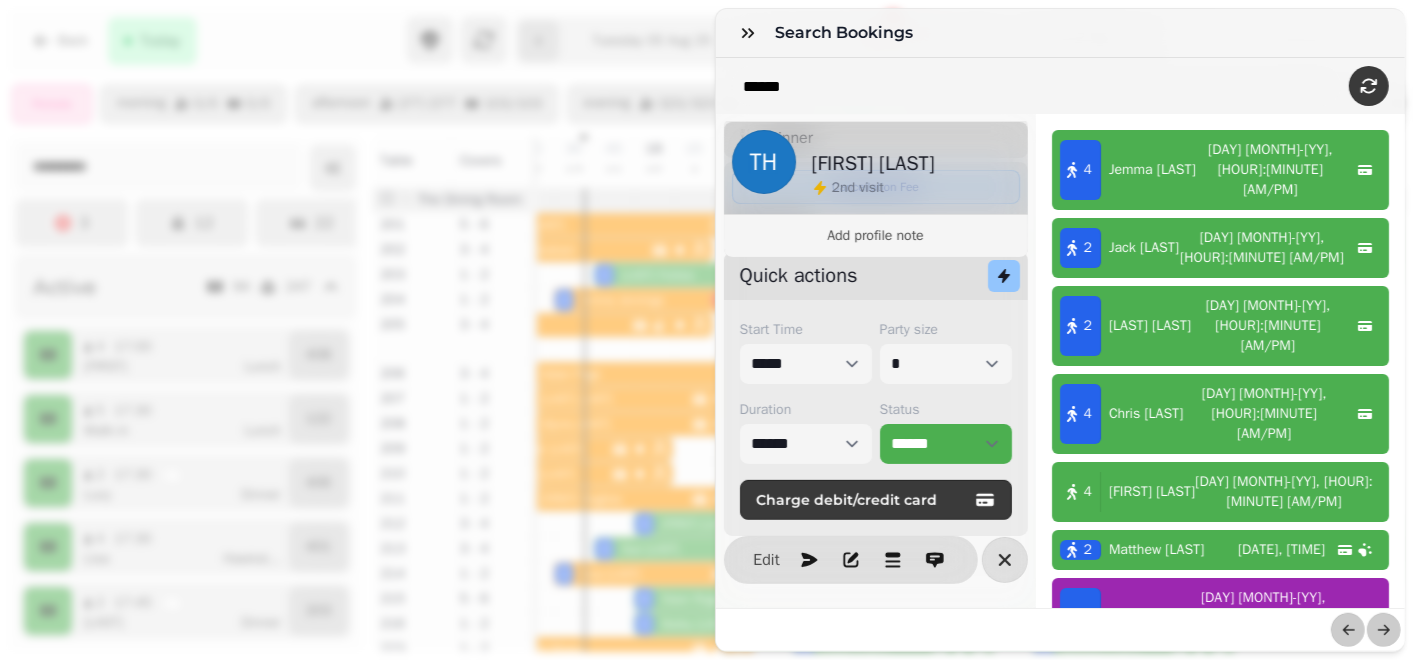click on "[FIRST]   [LAST]" at bounding box center [1152, 492] 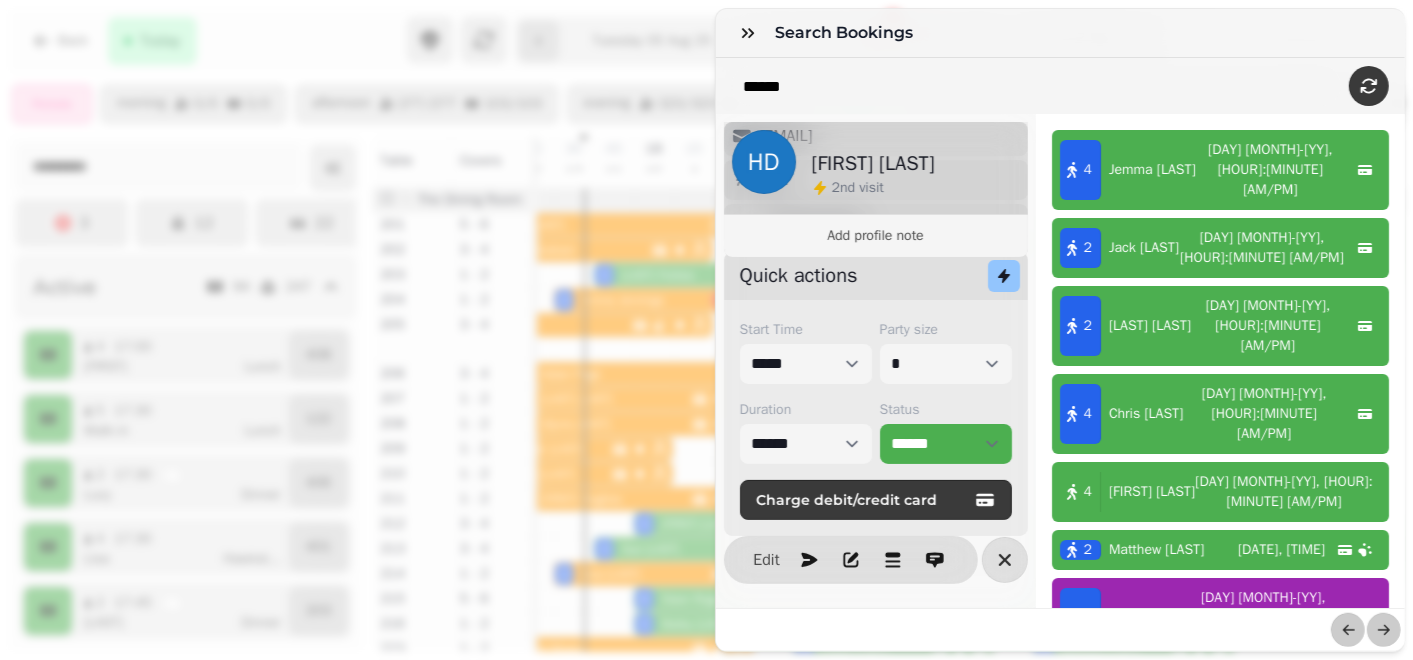 select on "**********" 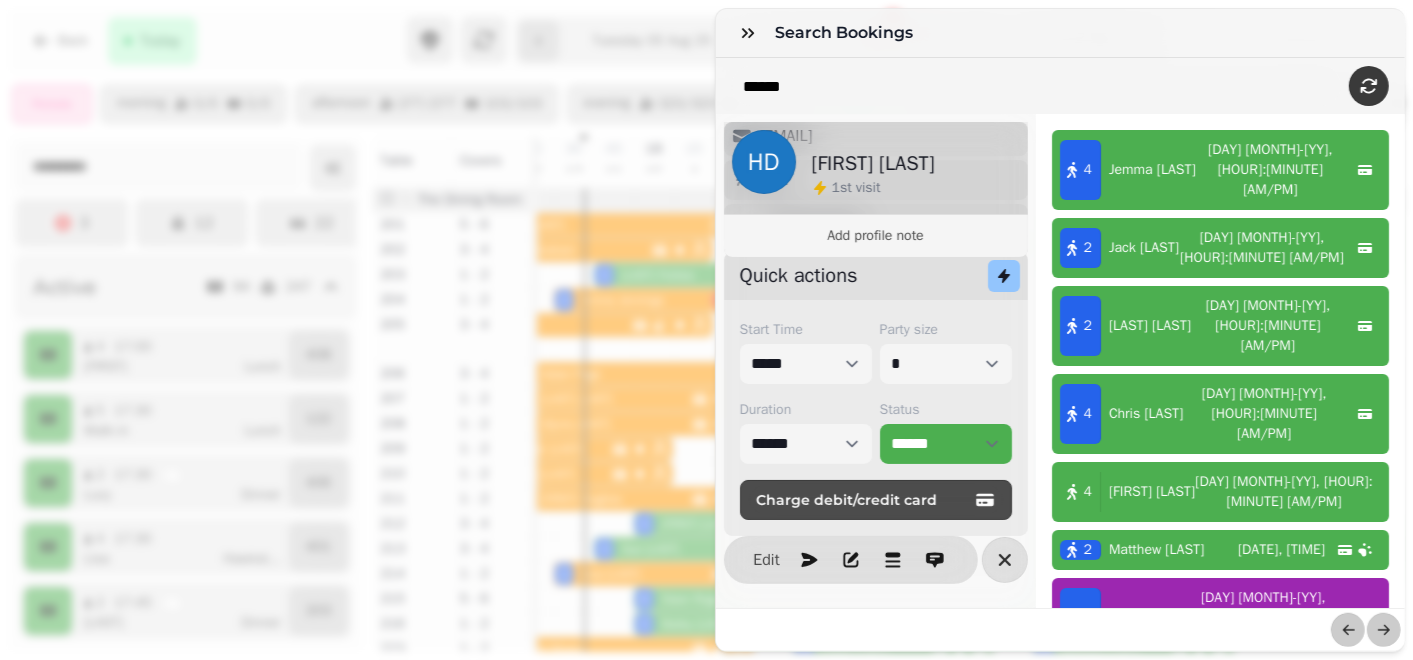 click on "Charge debit/credit card" at bounding box center (864, 500) 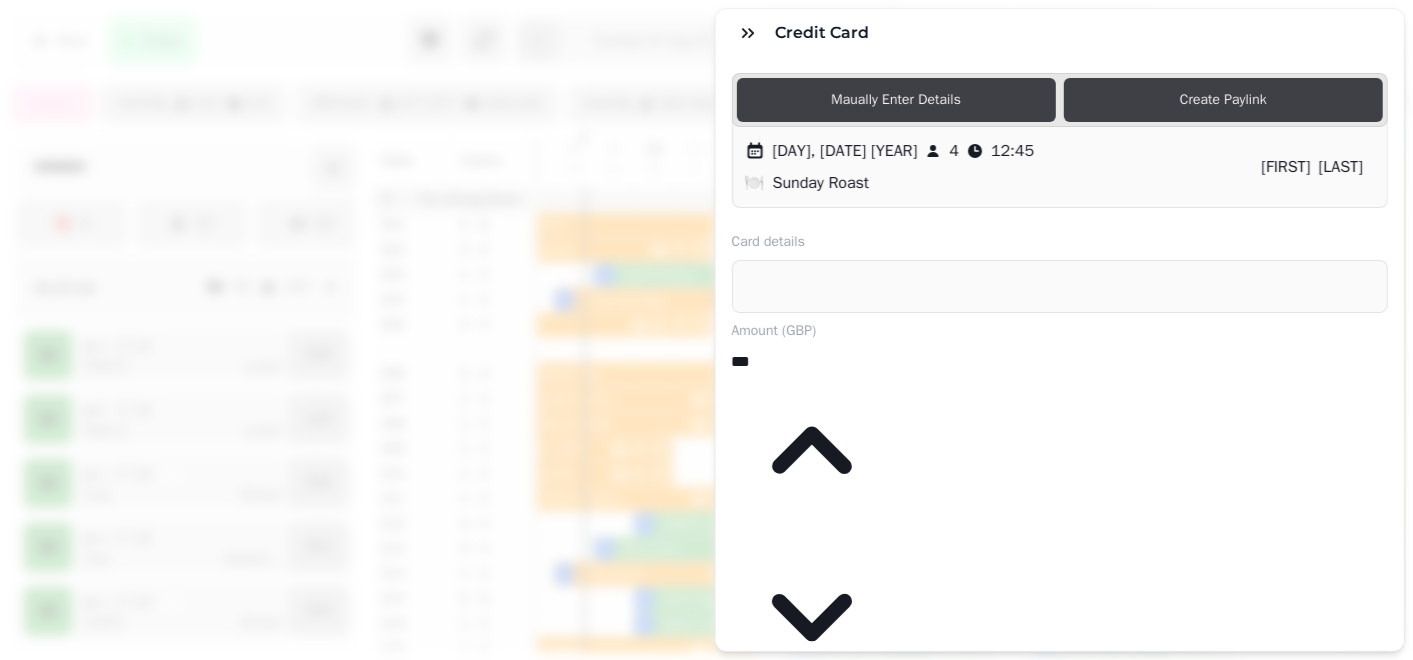 click on "Create Paylink" at bounding box center [1223, 100] 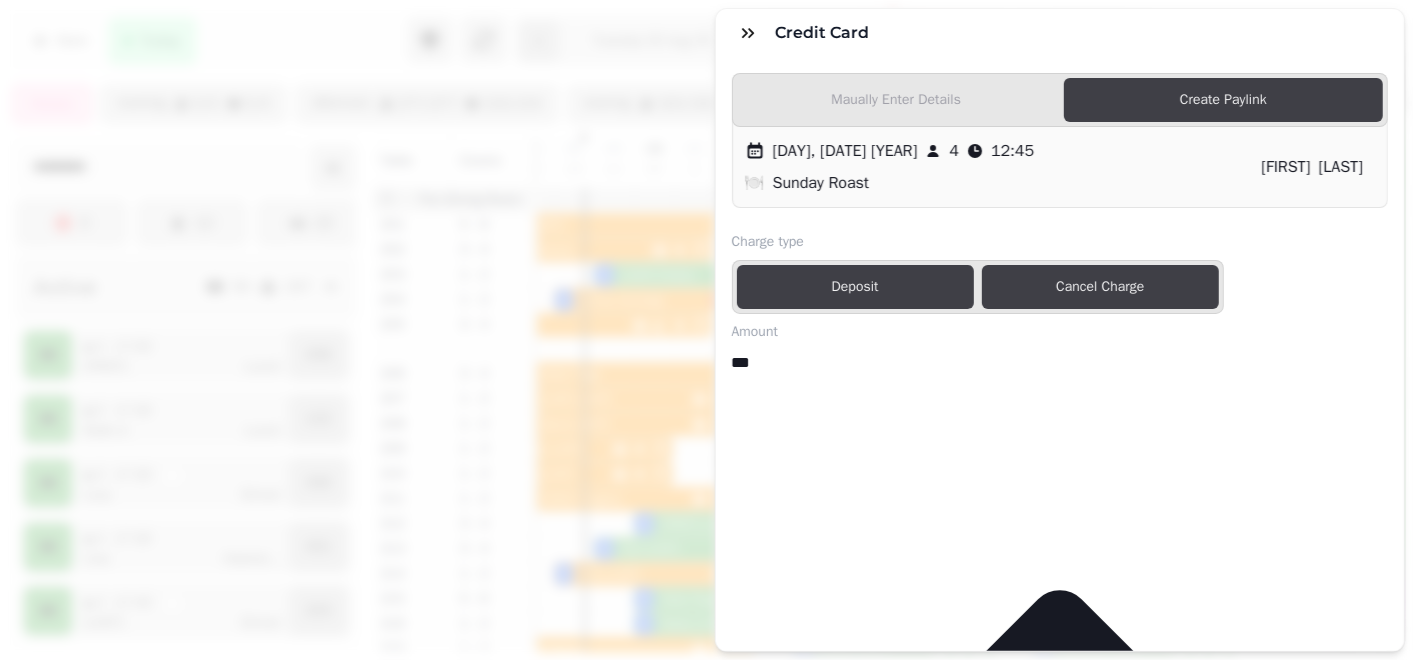 click on "Cancel Charge" at bounding box center (1100, 287) 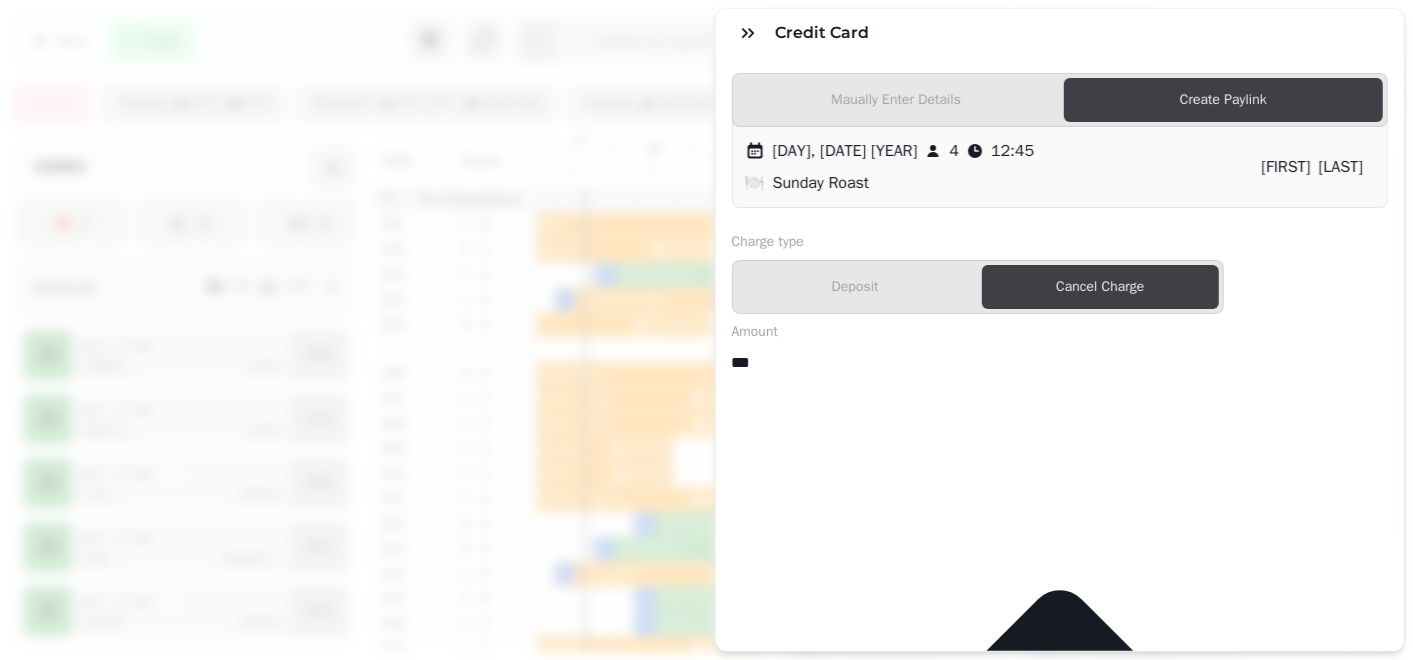 click on "***" at bounding box center [812, 363] 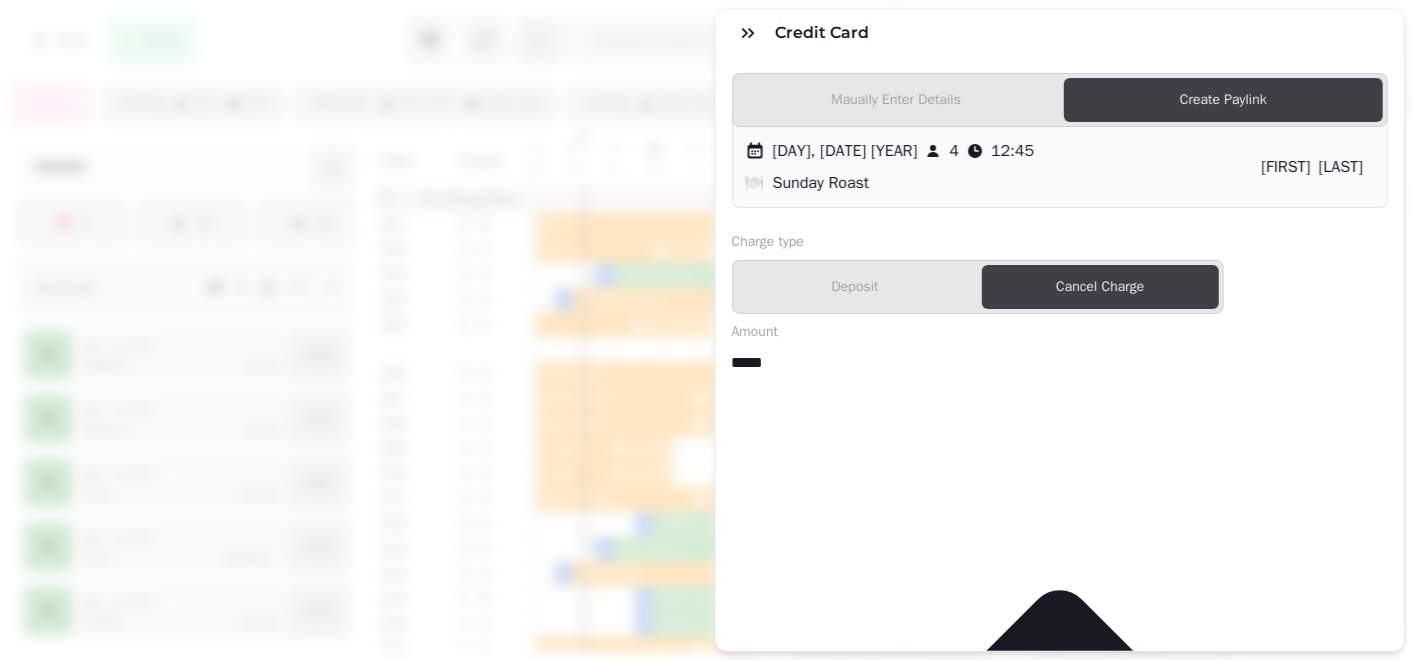 type on "*****" 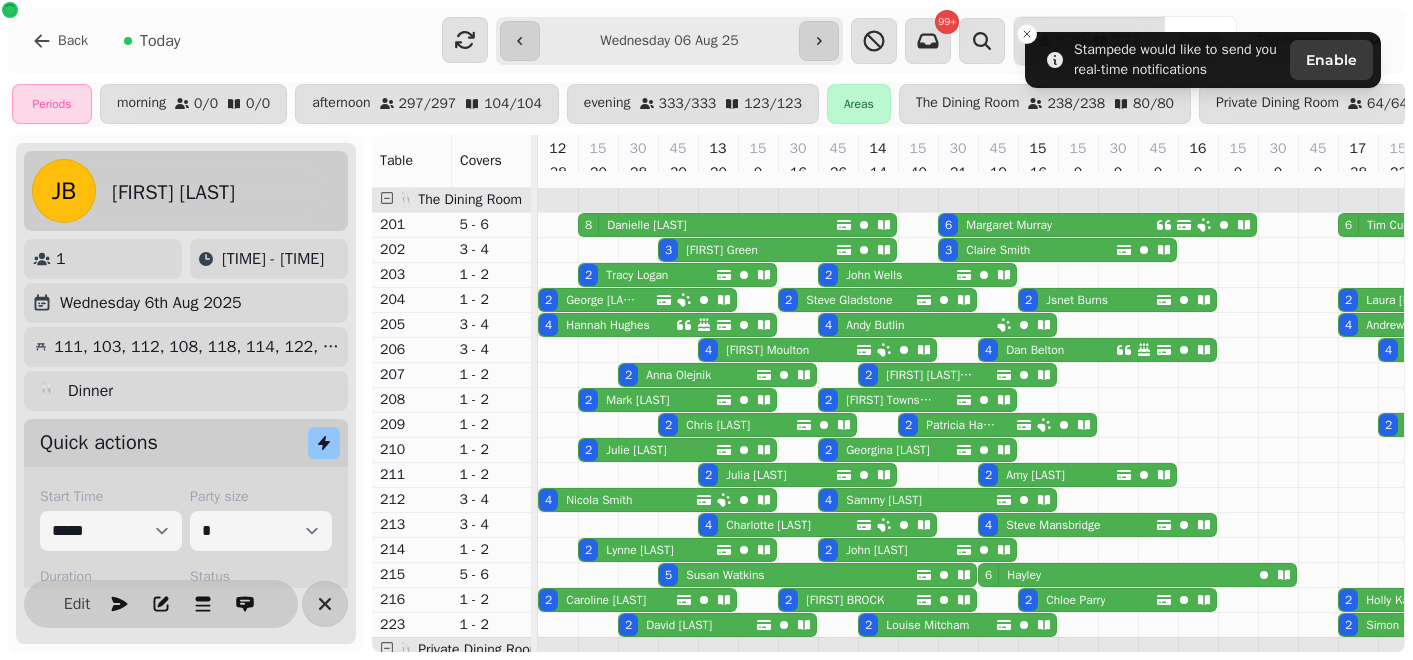select on "**********" 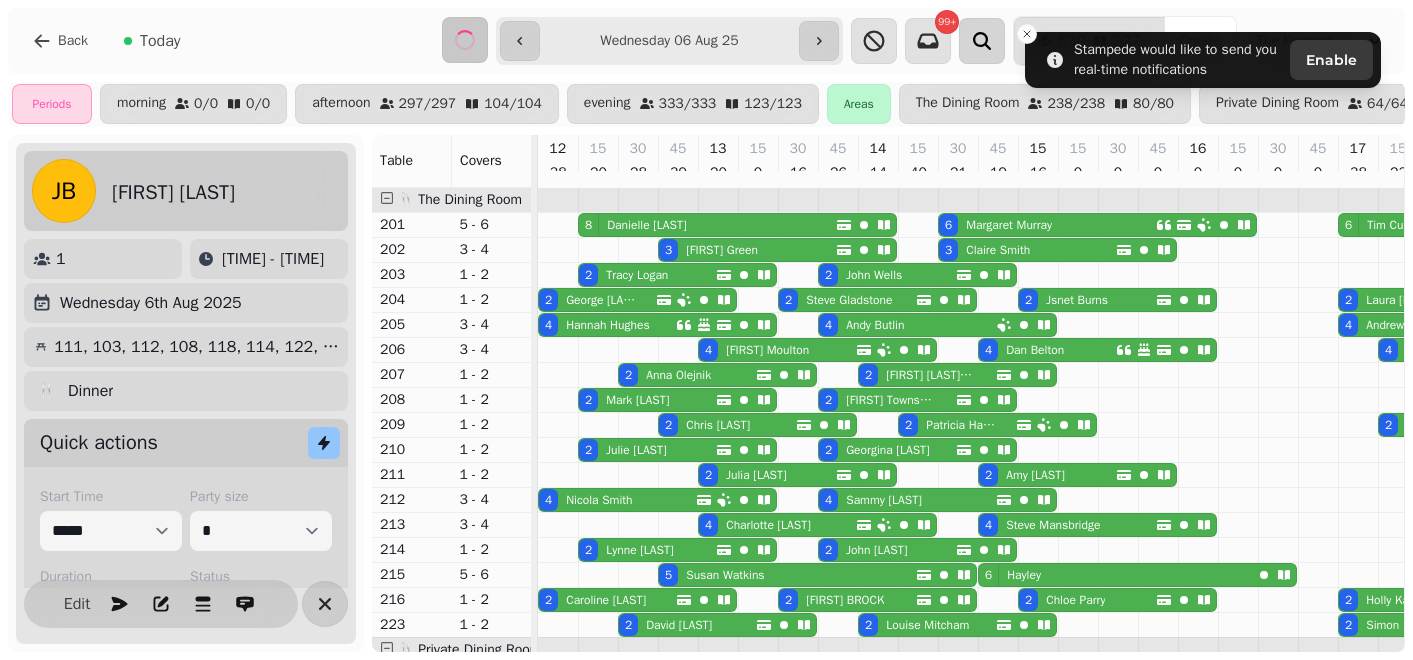 click 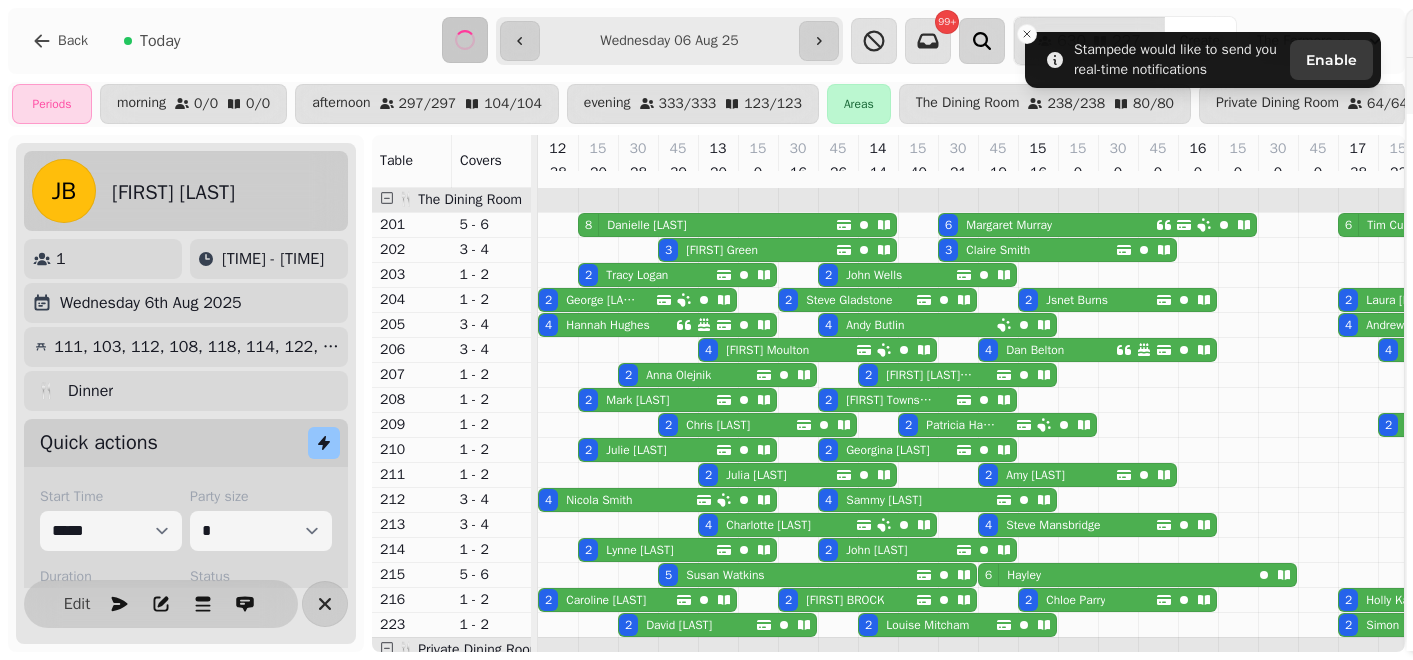 scroll, scrollTop: 0, scrollLeft: 0, axis: both 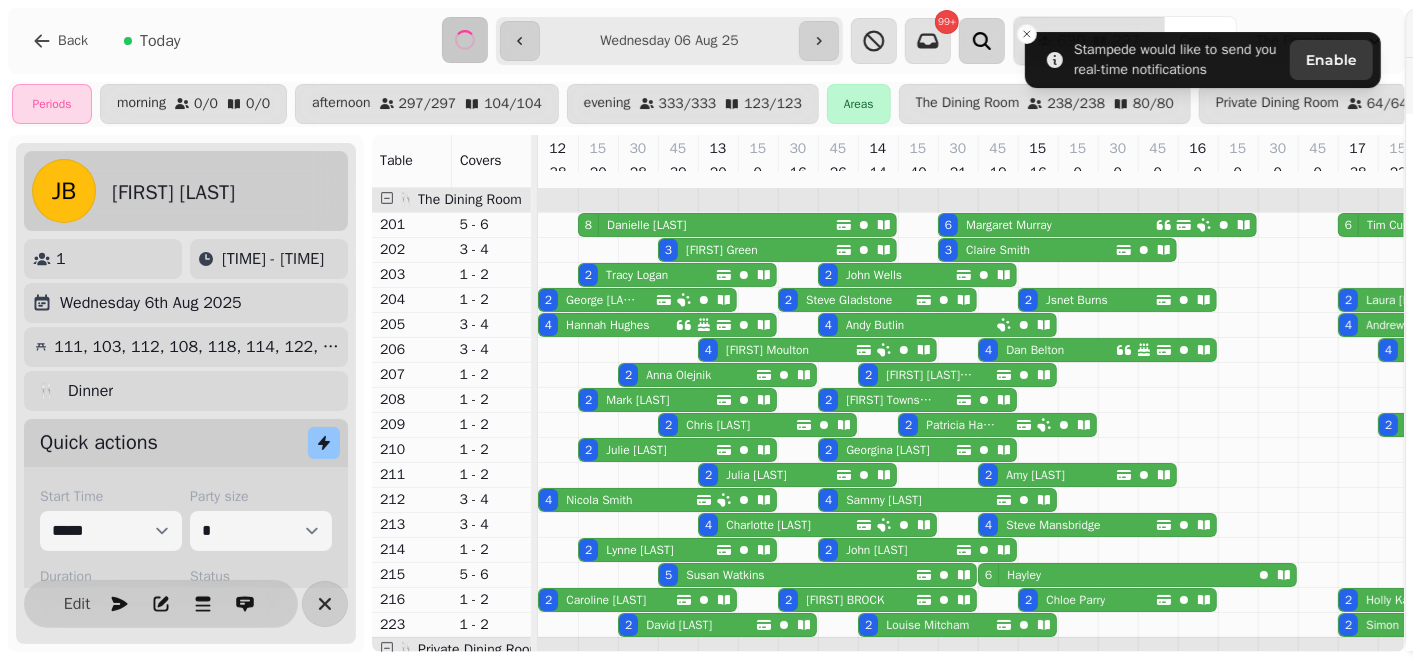 click on "Search Bookings" at bounding box center (706, 346) 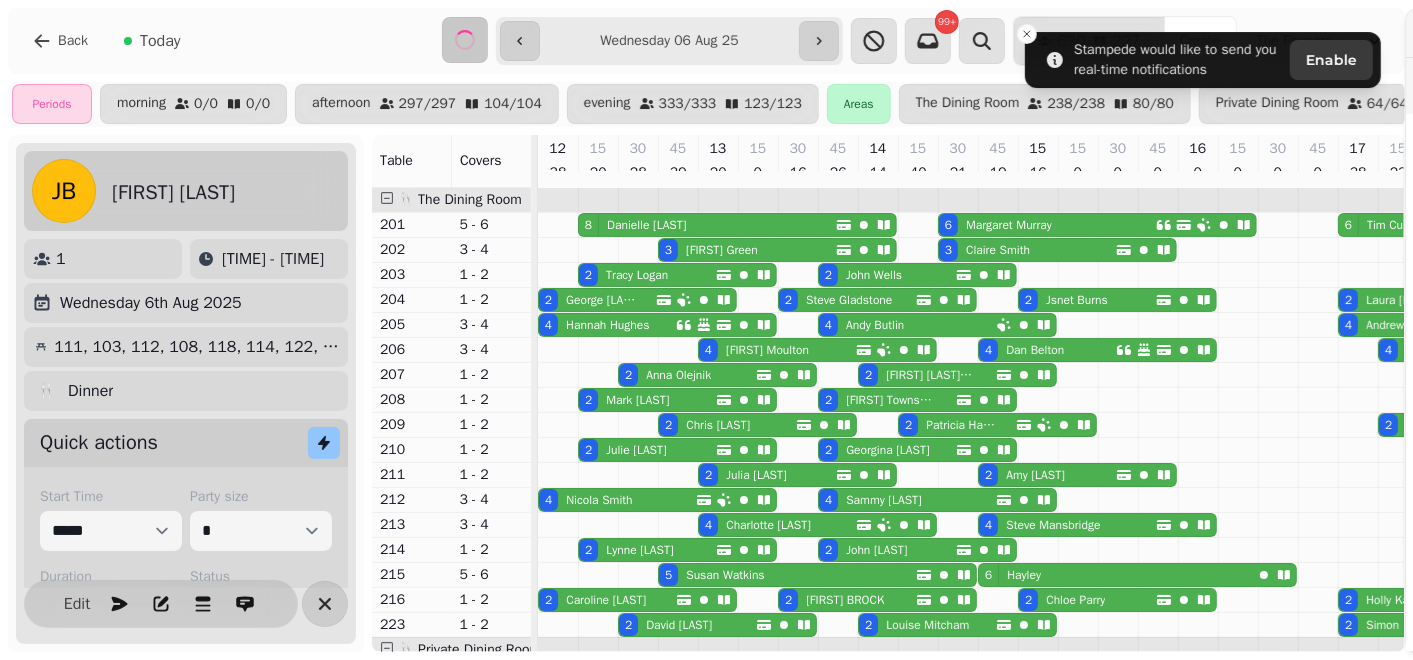 click on "Search Bookings" at bounding box center (706, 346) 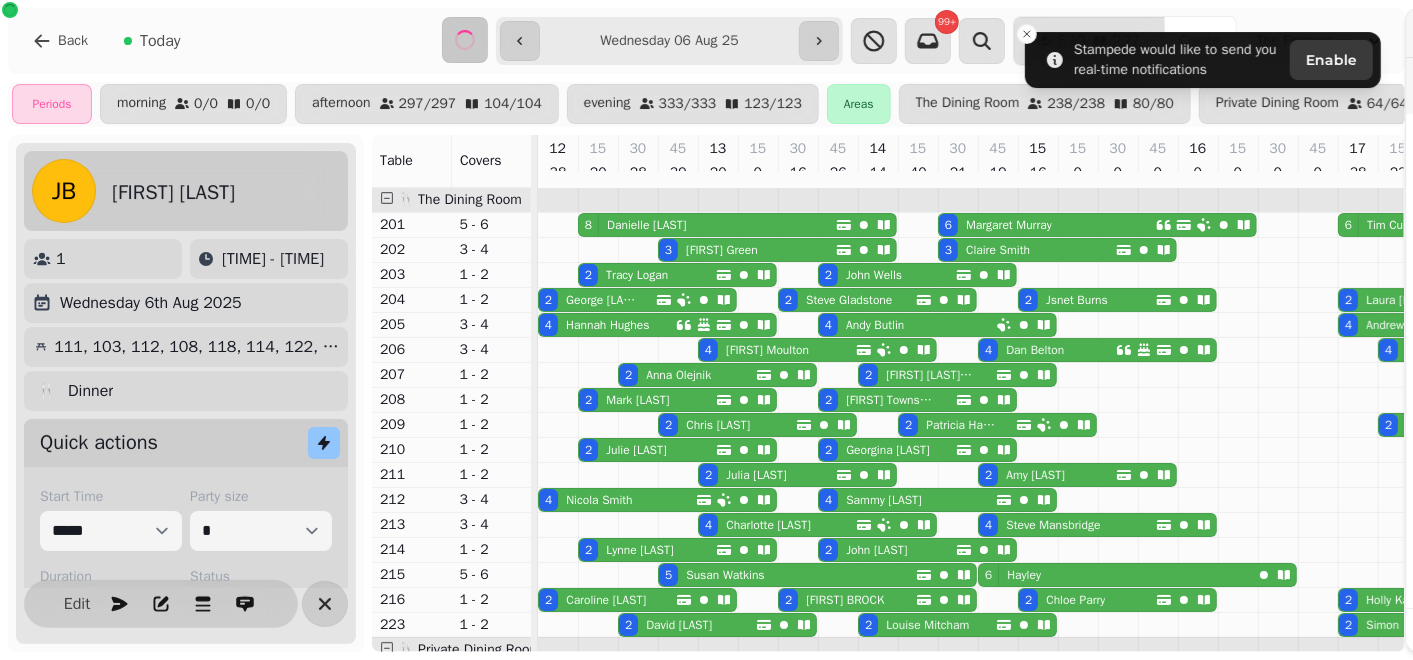 scroll, scrollTop: 142, scrollLeft: 0, axis: vertical 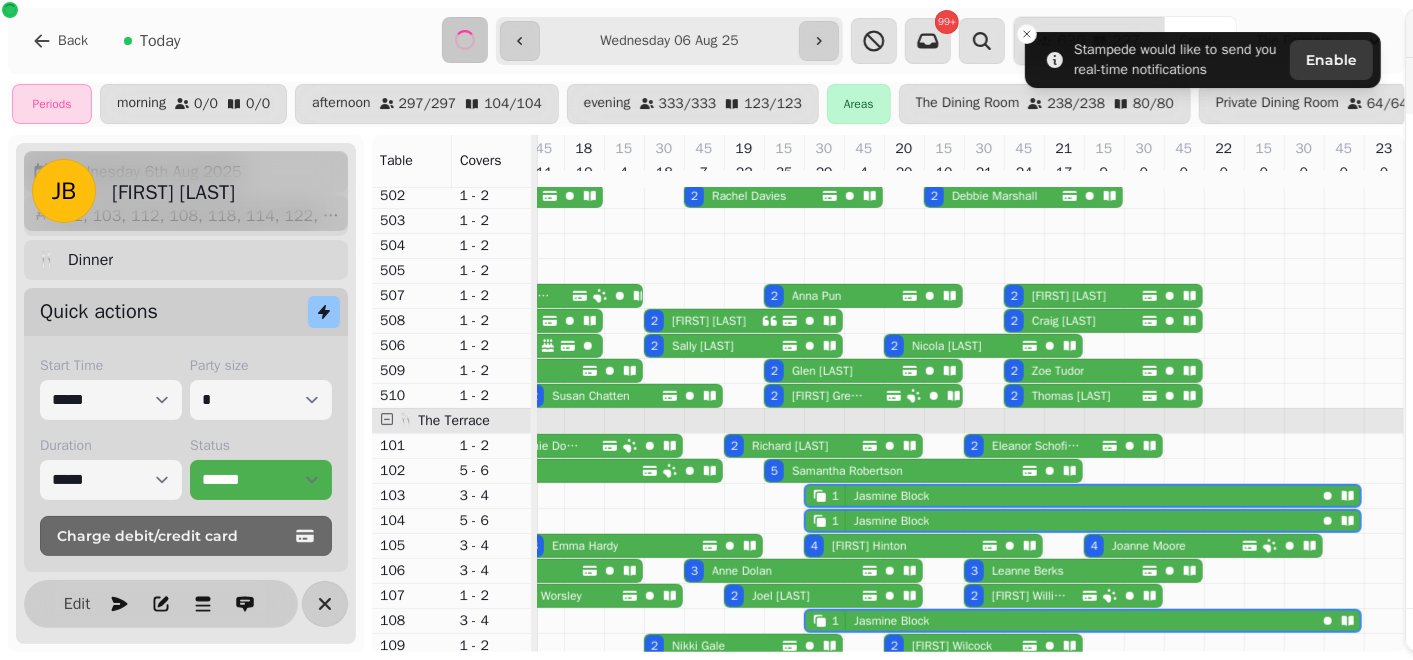 click on "Search Bookings 4 James   Foster 30th Sep-25, 9:15 pm 2 Joanne   Allen 30th Sep-25, 9:15 pm 4 Trudy   James 30th Sep-25, 9:00 pm 4 Karen   Bailey 30th Sep-25, 9:00 pm 3 Gavin   Ashton 30th Sep-25, 9:00 pm 3 Daniel   Leyfield 30th Sep-25, 9:00 pm 2 Christopher   Hayes 30th Sep-25, 9:00 pm 2 Nick   Forbes 30th Sep-25, 8:45 pm 2 Chris   Caballero 30th Sep-25, 8:45 pm 2 Tasha   Kenney 30th Sep-25, 8:45 pm 2 Catherine   Robinson 30th Sep-25, 8:45 pm 2 Charlotte   Banting 30th Sep-25, 8:45 pm 2 Beth   Sutherland 30th Sep-25, 8:45 pm 2 Paul   Cooper 30th Sep-25, 8:45 pm 4 Marie   Laity 30th Sep-25, 8:45 pm 1 Emma   Cooksley-Lewis 30th Sep-25, 8:45 pm 2 Hannah   Bell 30th Sep-25, 8:45 pm 4 Jack   Brett 30th Sep-25, 8:45 pm 2 Lewis   Trayhorne 30th Sep-25, 8:30 pm 2 Hayley   Mead 30th Sep-25, 8:30 pm 4 Gemma   Milnthorpe 30th Sep-25, 8:30 pm 2 Georgia   Burgess 30th Sep-25, 8:30 pm 4 Lynn   Hewitt 30th Sep-25, 8:30 pm 2 Jo   Brooks 30th Sep-25, 8:30 pm 2 Connor   Smith 30th Sep-25, 8:30 pm" at bounding box center (706, 346) 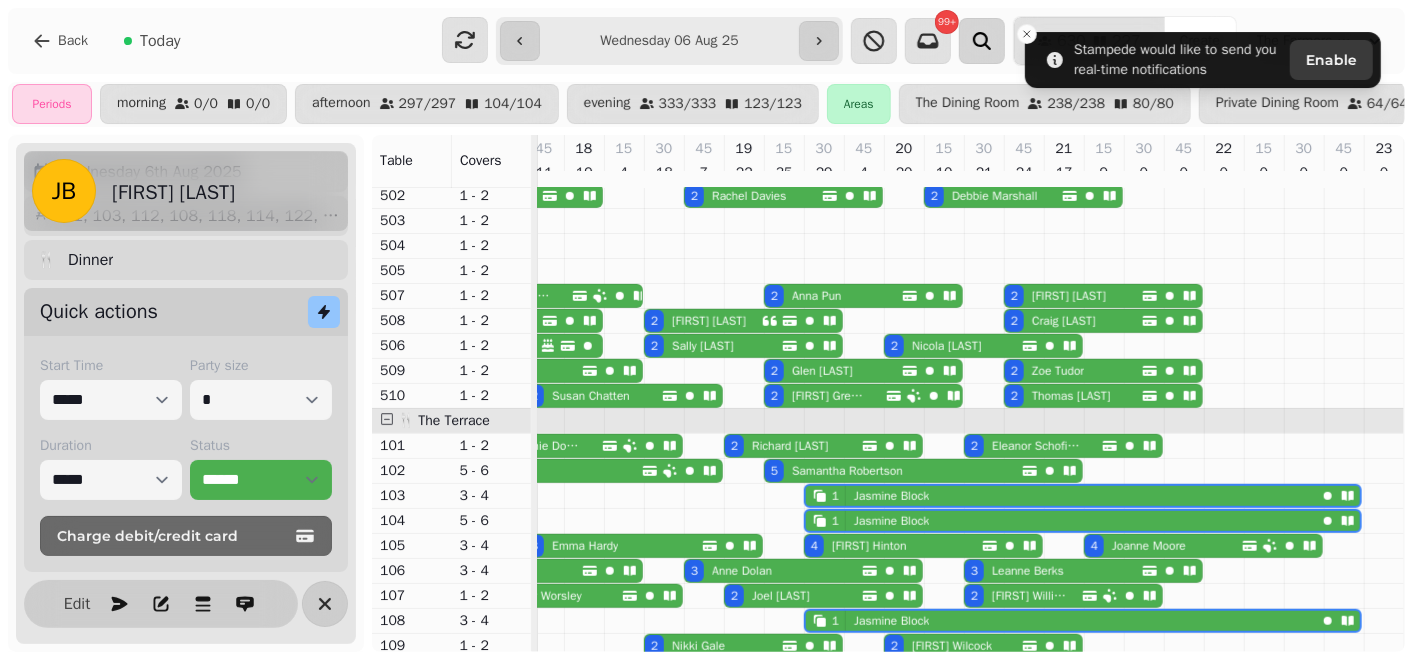 click 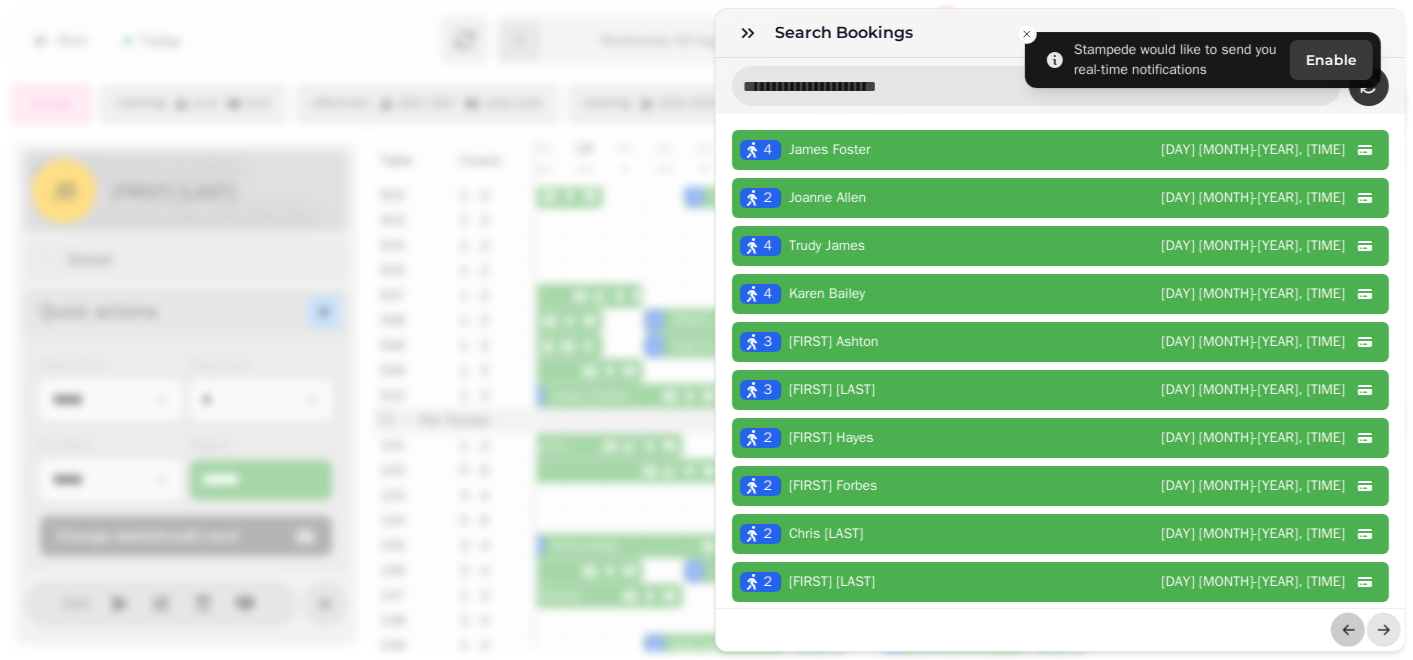 click at bounding box center [1037, 86] 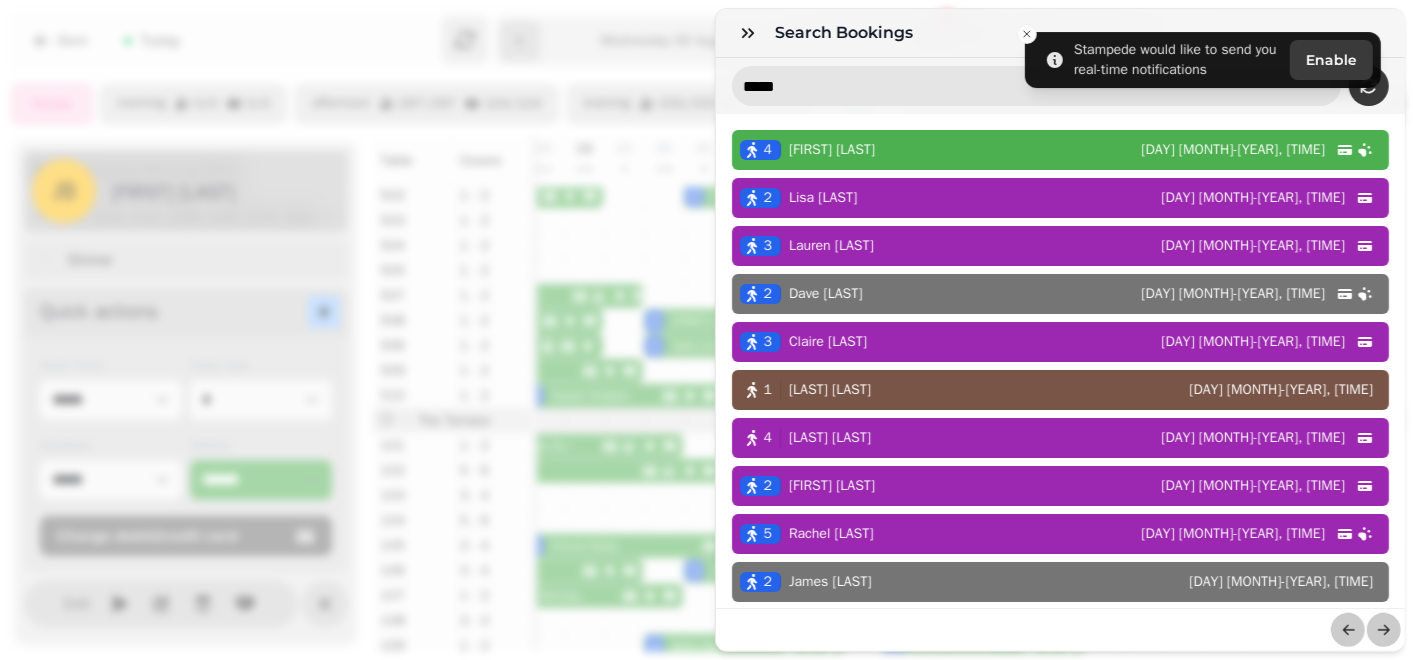 type on "*****" 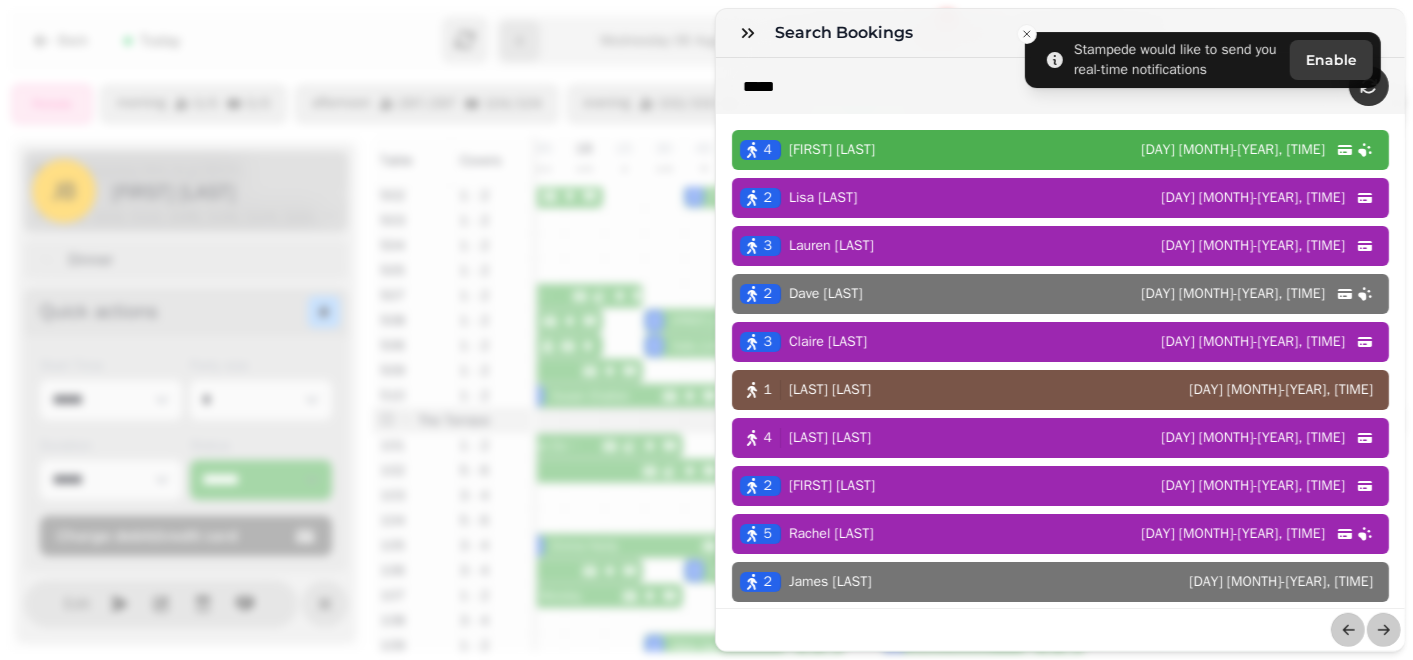 click on "Louis   McDermott" at bounding box center (832, 150) 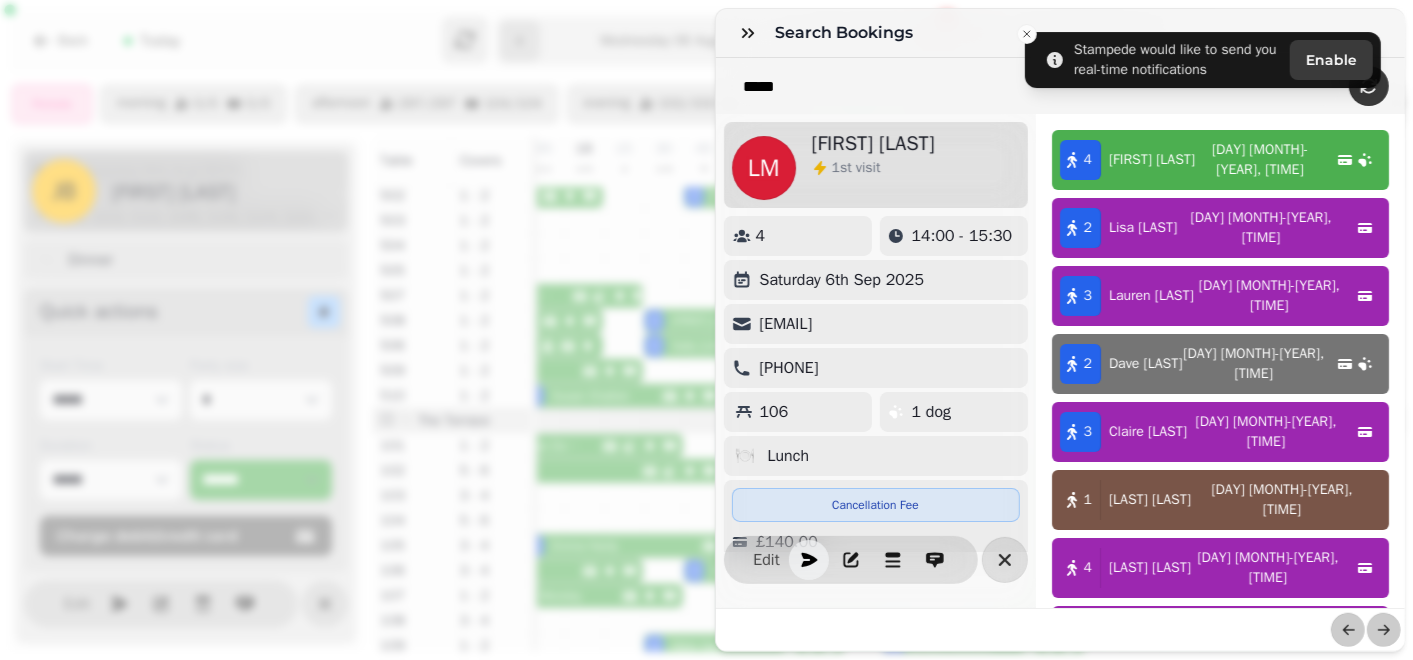 click on "**********" at bounding box center [706, 330] 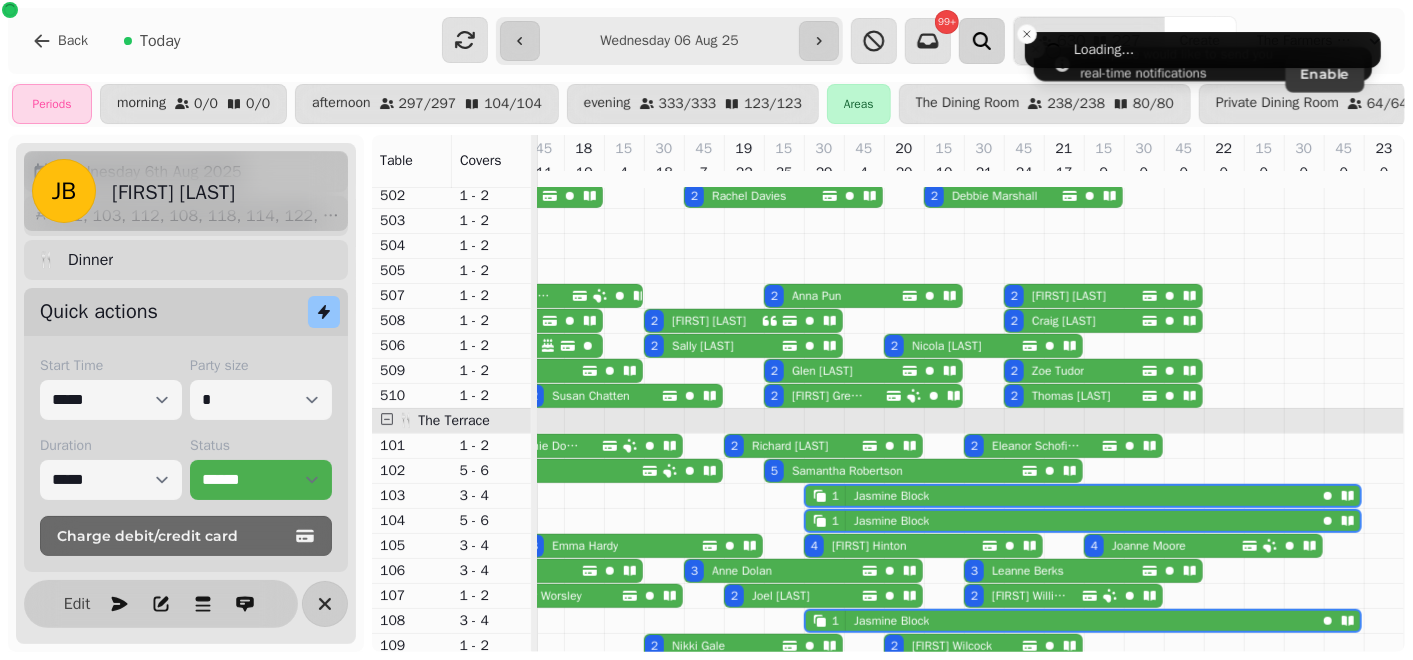 click at bounding box center (982, 41) 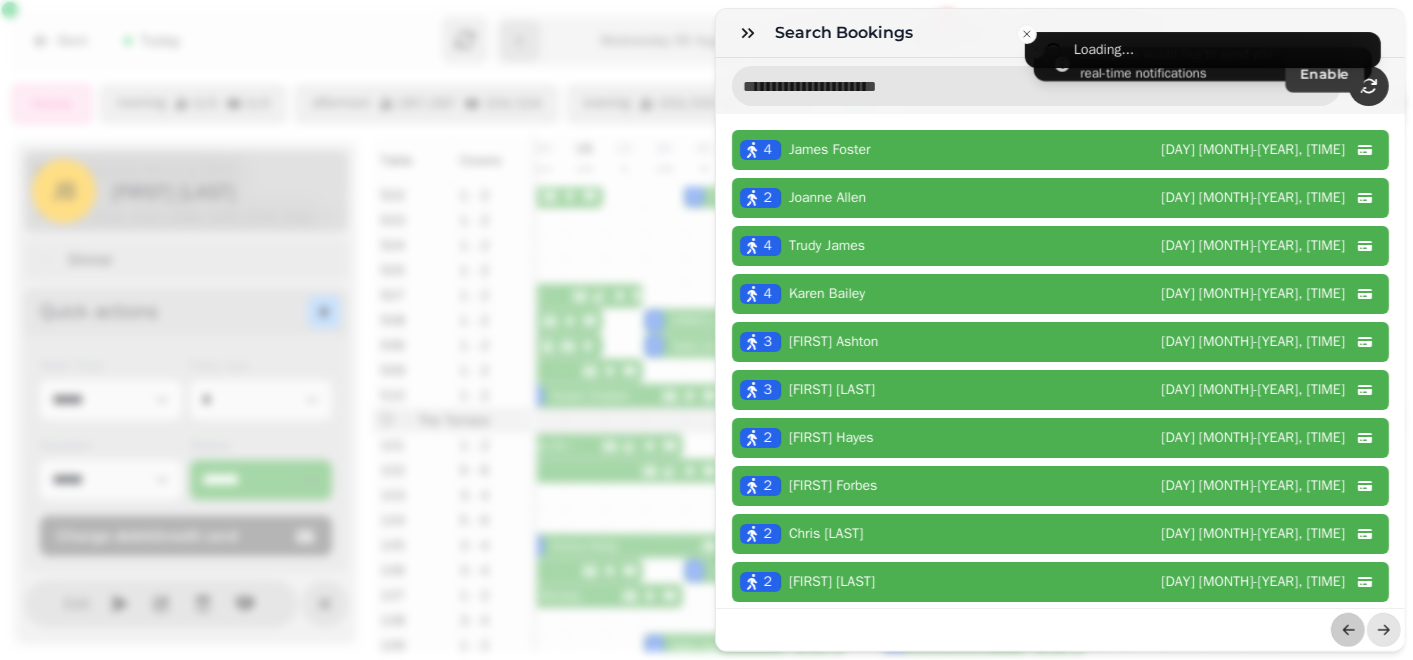 click at bounding box center [1037, 86] 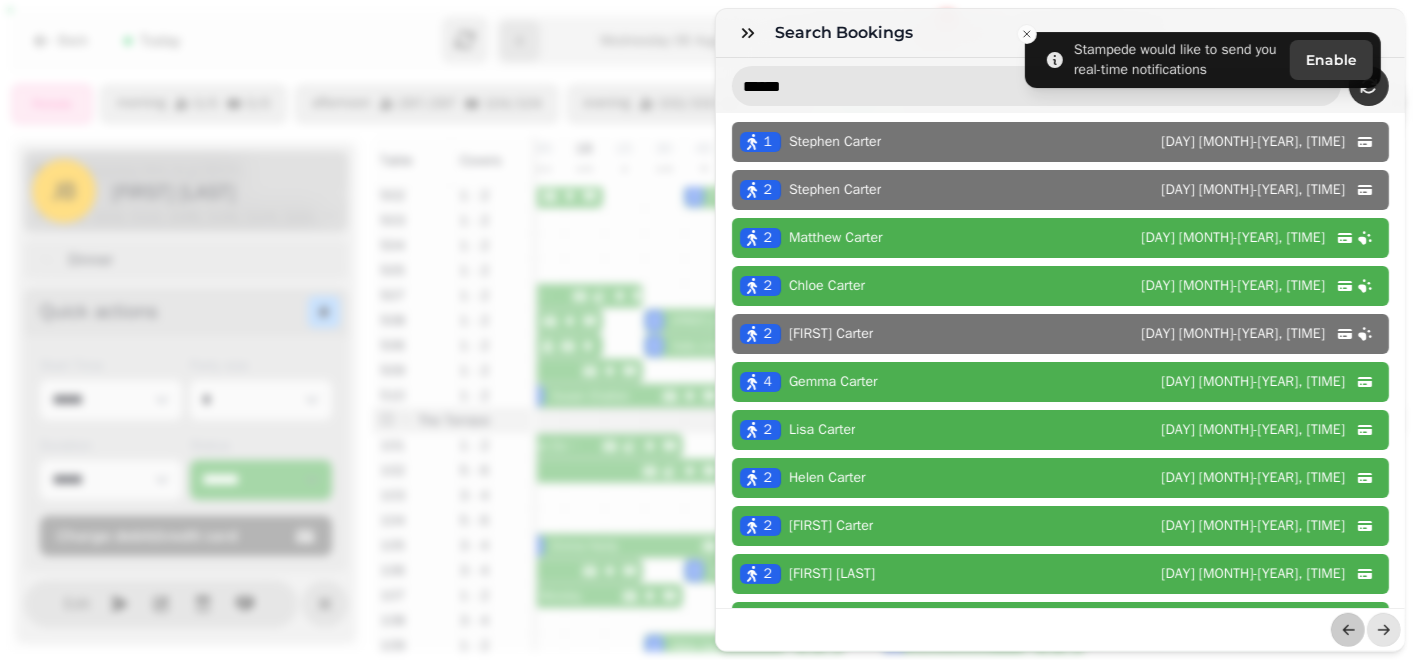 scroll, scrollTop: 0, scrollLeft: 0, axis: both 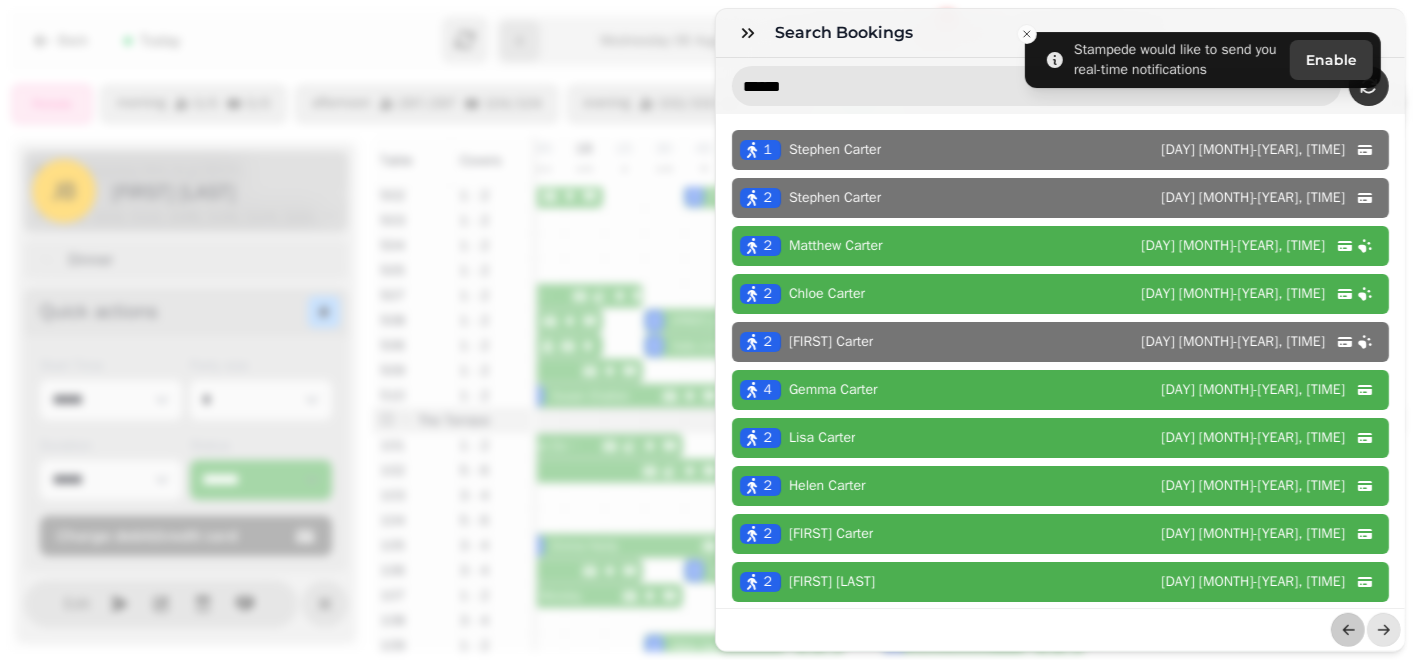 type on "******" 